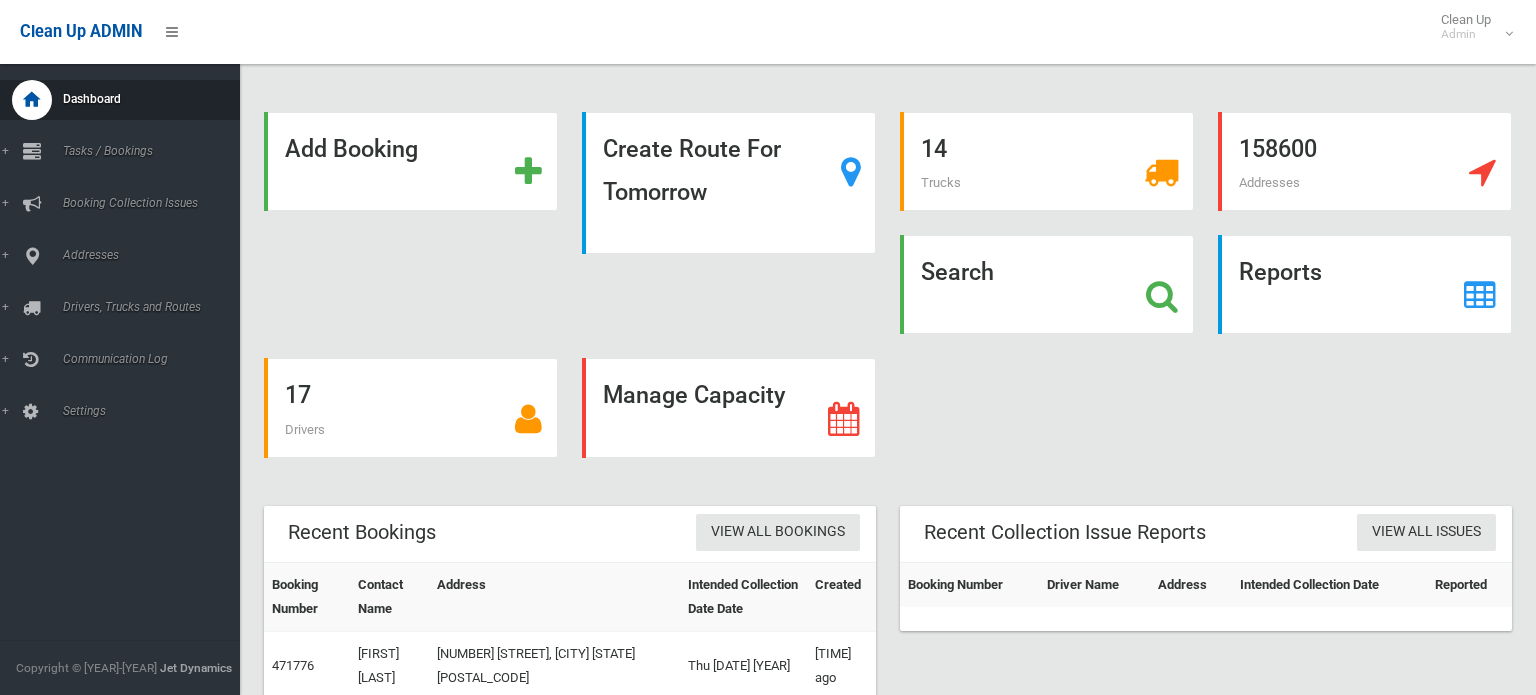 scroll, scrollTop: 0, scrollLeft: 0, axis: both 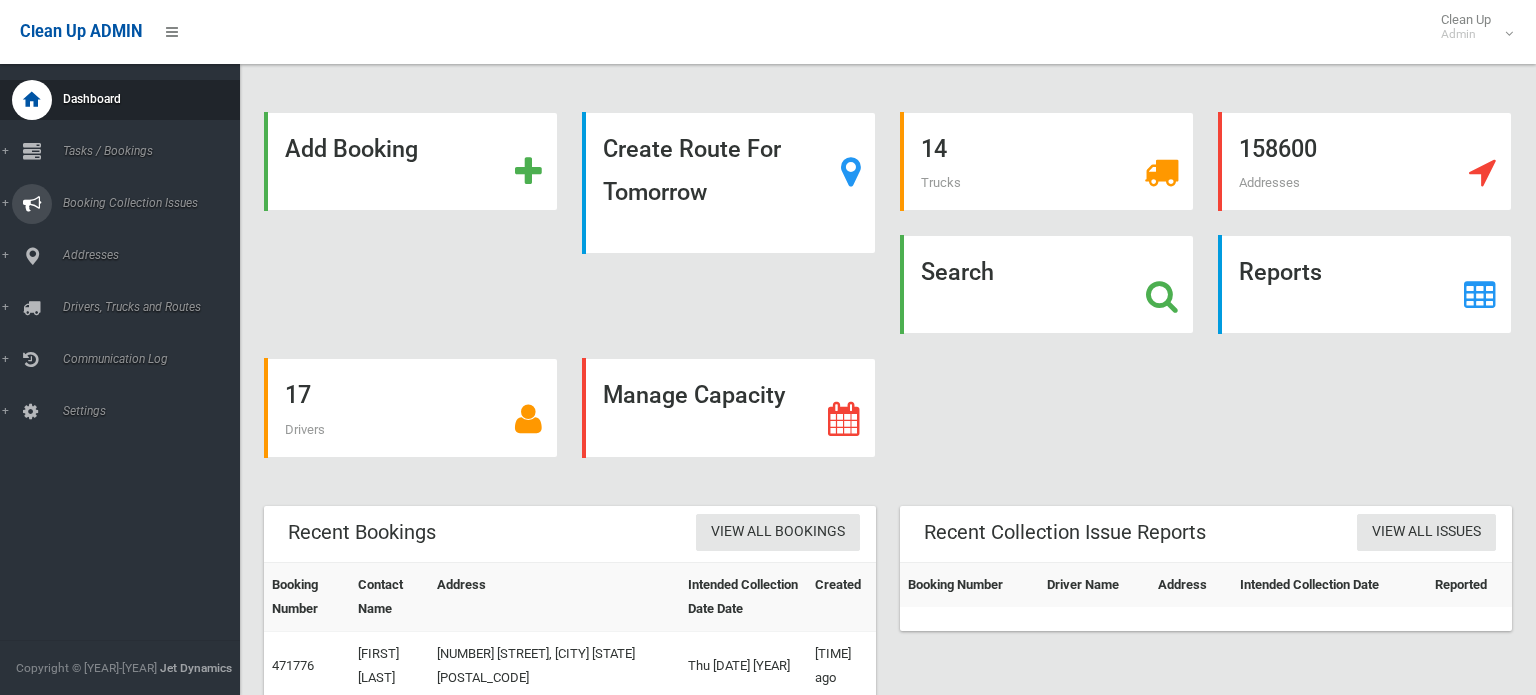 click on "Booking Collection Issues" at bounding box center [120, 152] 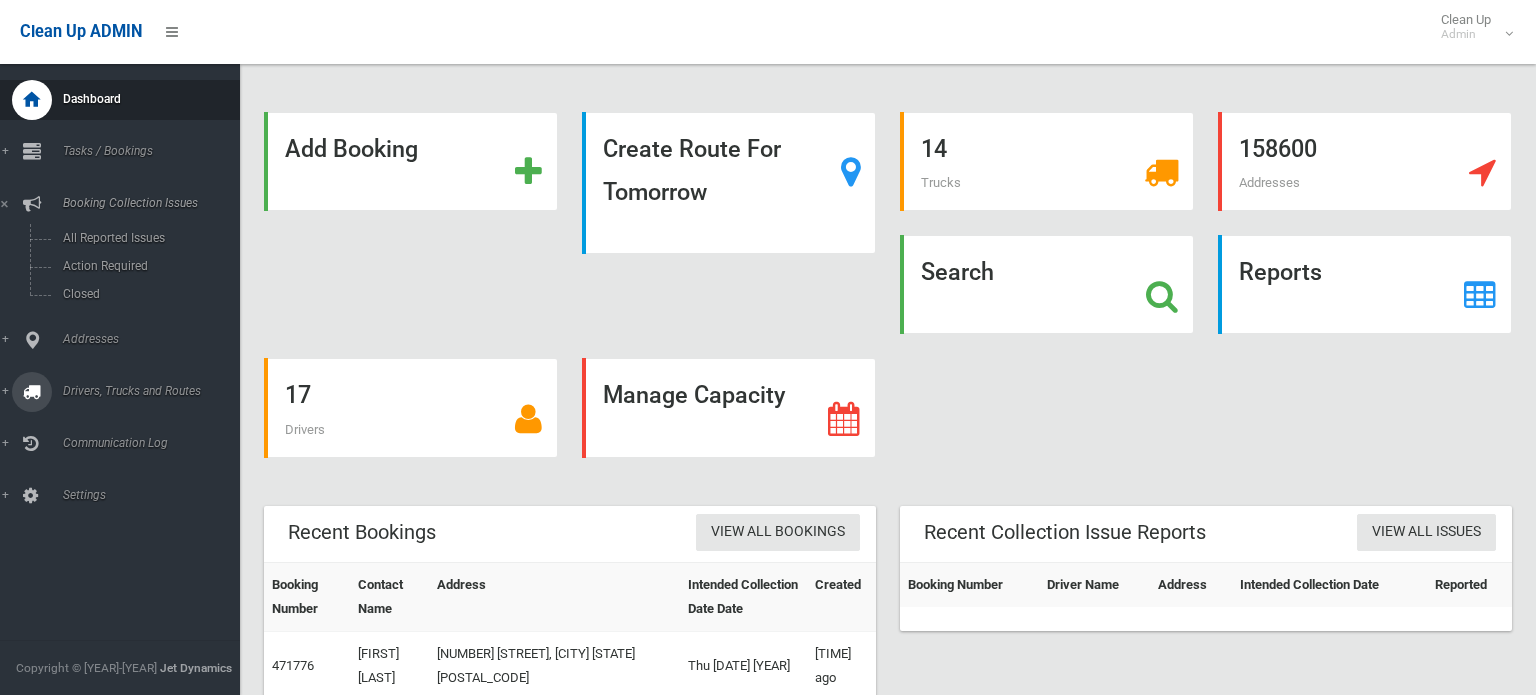 click on "Drivers, Trucks and Routes" at bounding box center (148, 151) 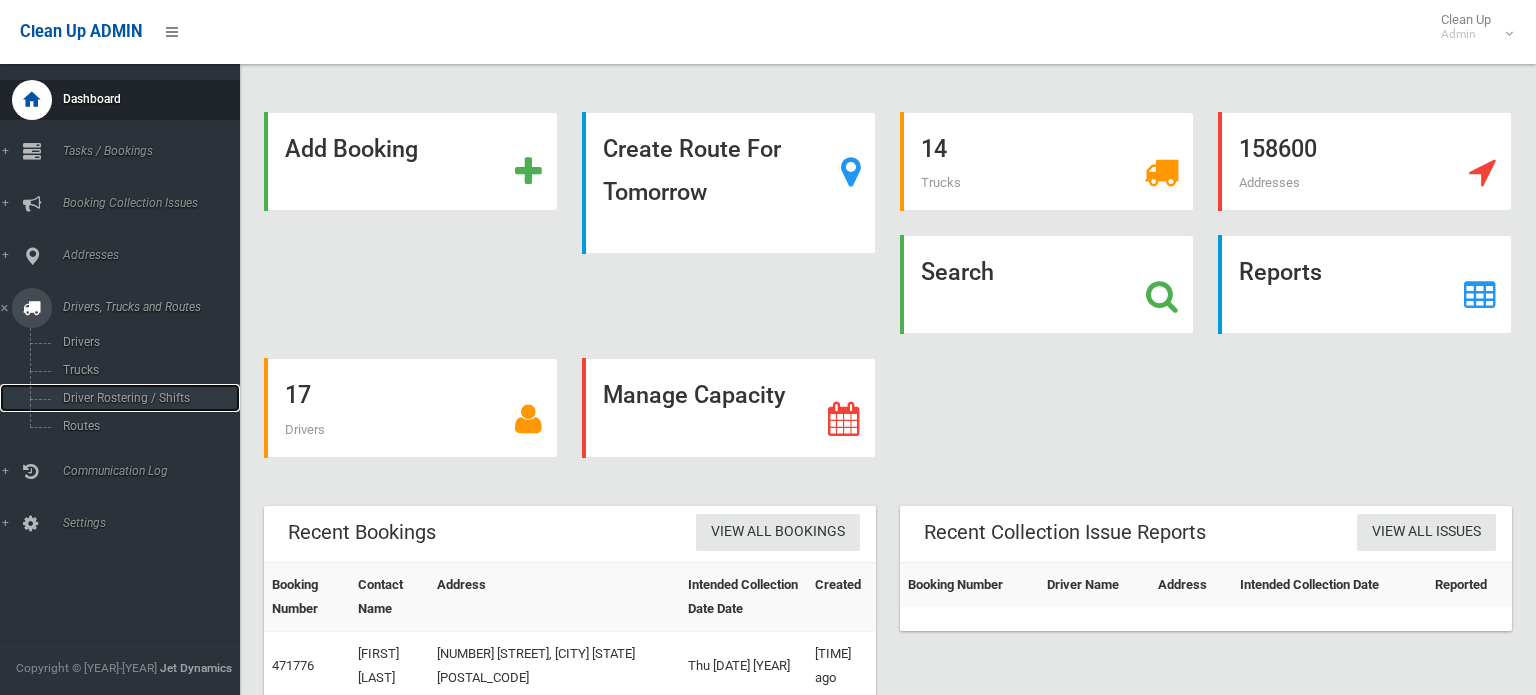 click on "Driver Rostering / Shifts" at bounding box center (140, 398) 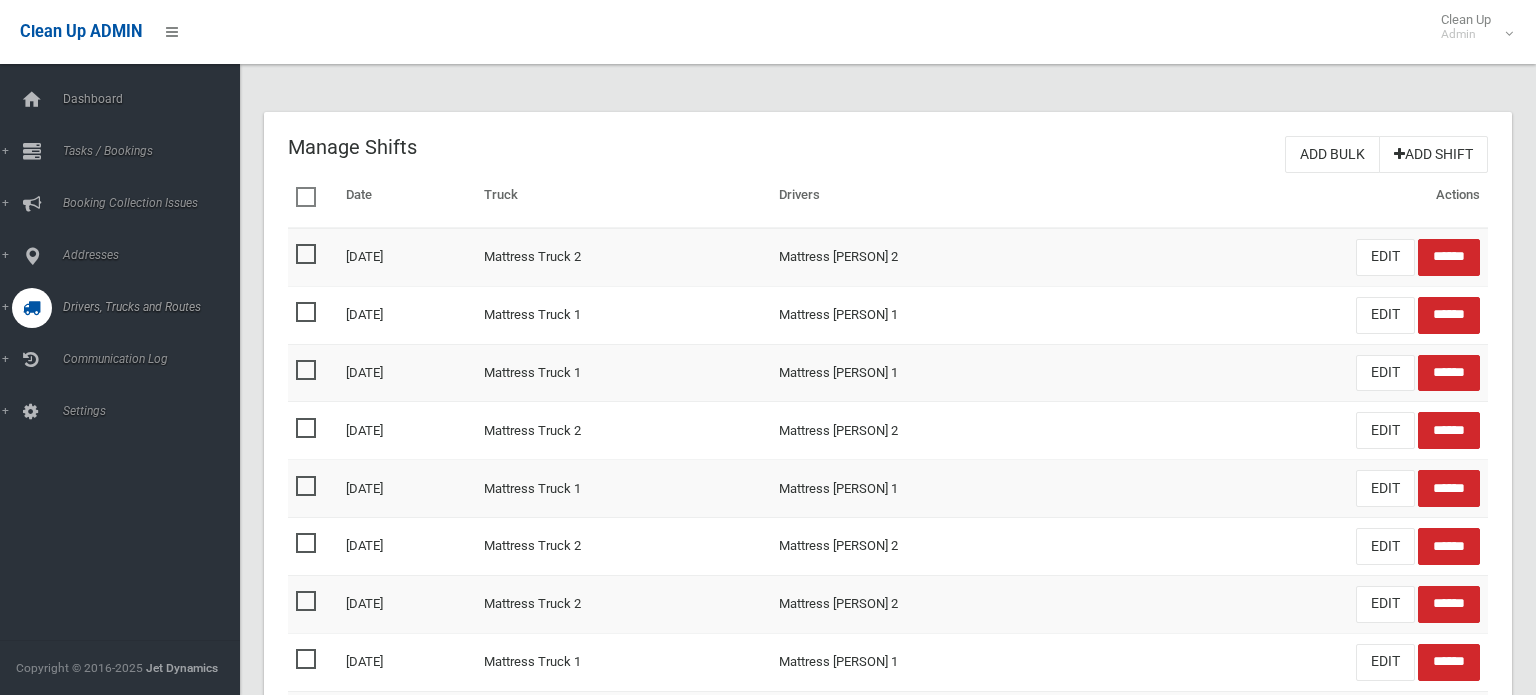 scroll, scrollTop: 0, scrollLeft: 0, axis: both 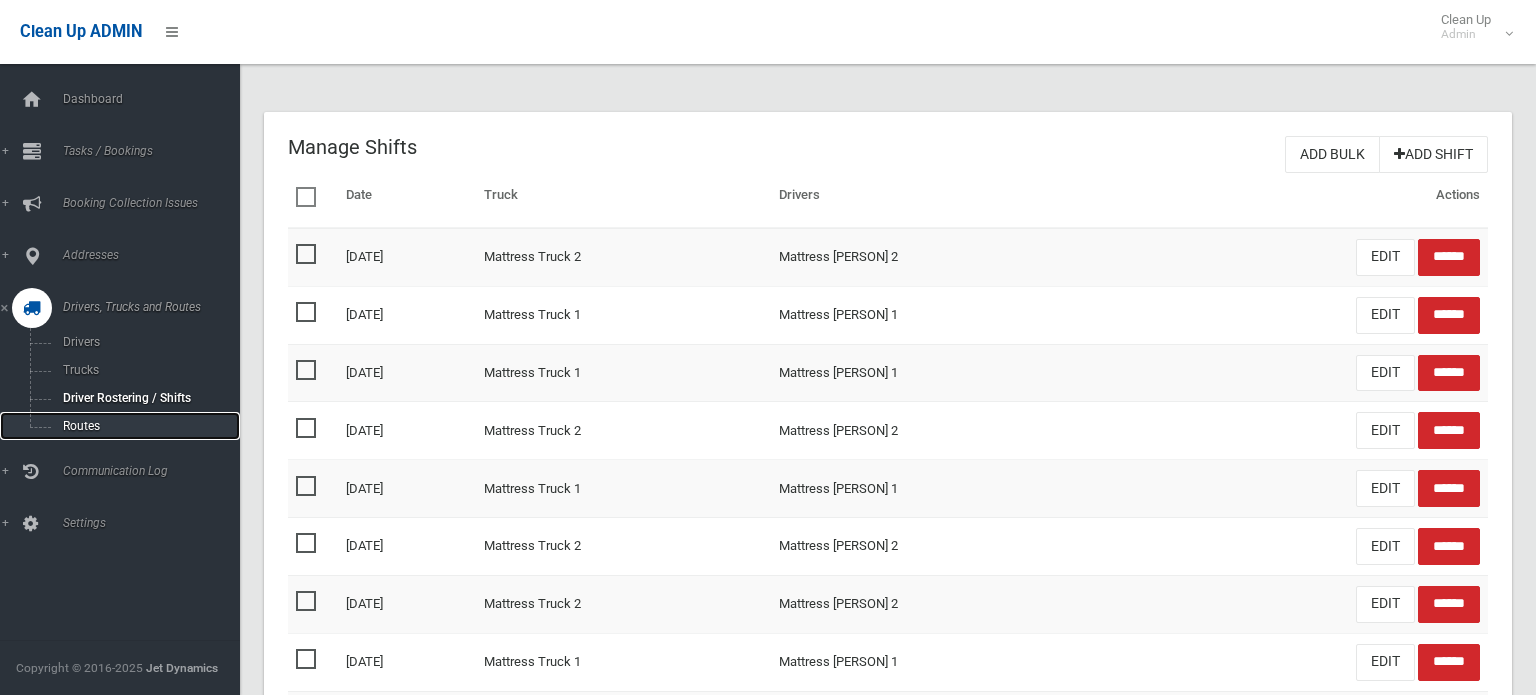 click on "Routes" at bounding box center [140, 426] 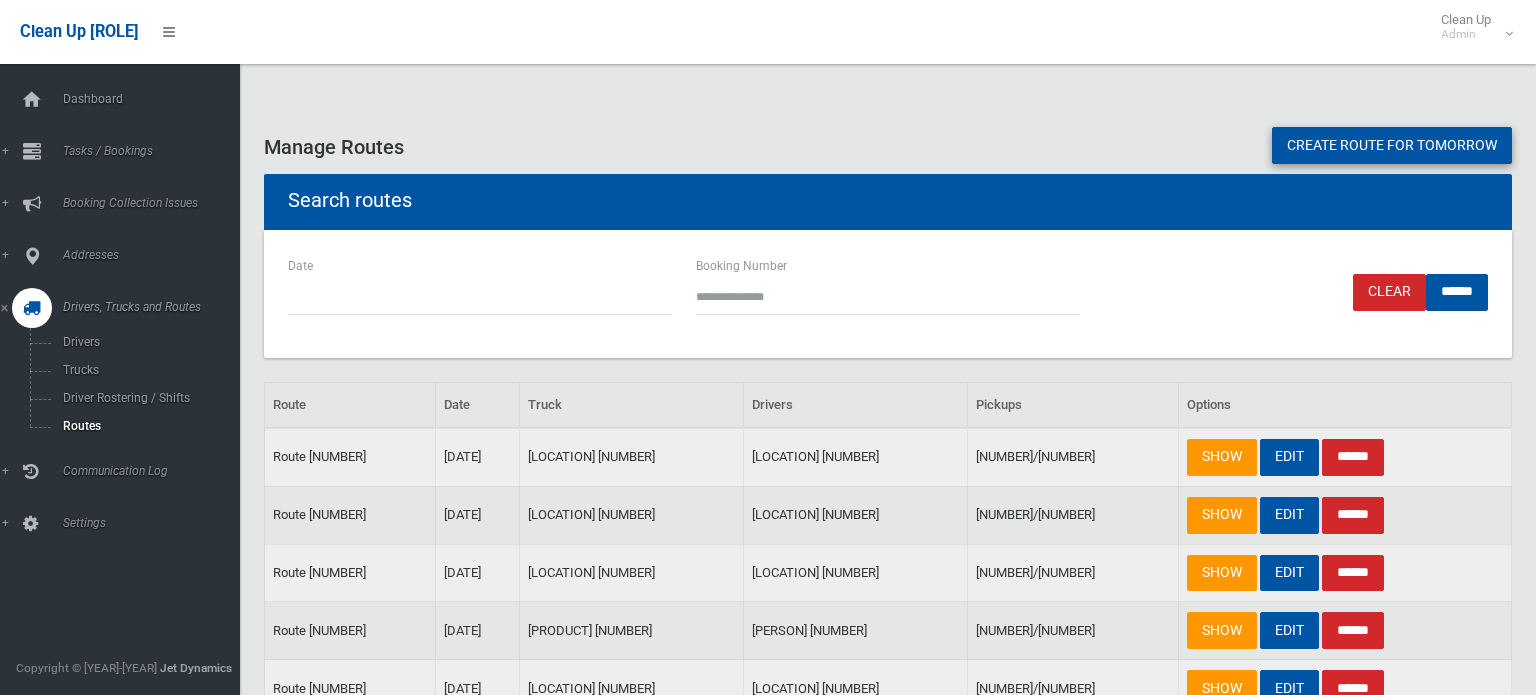 scroll, scrollTop: 0, scrollLeft: 0, axis: both 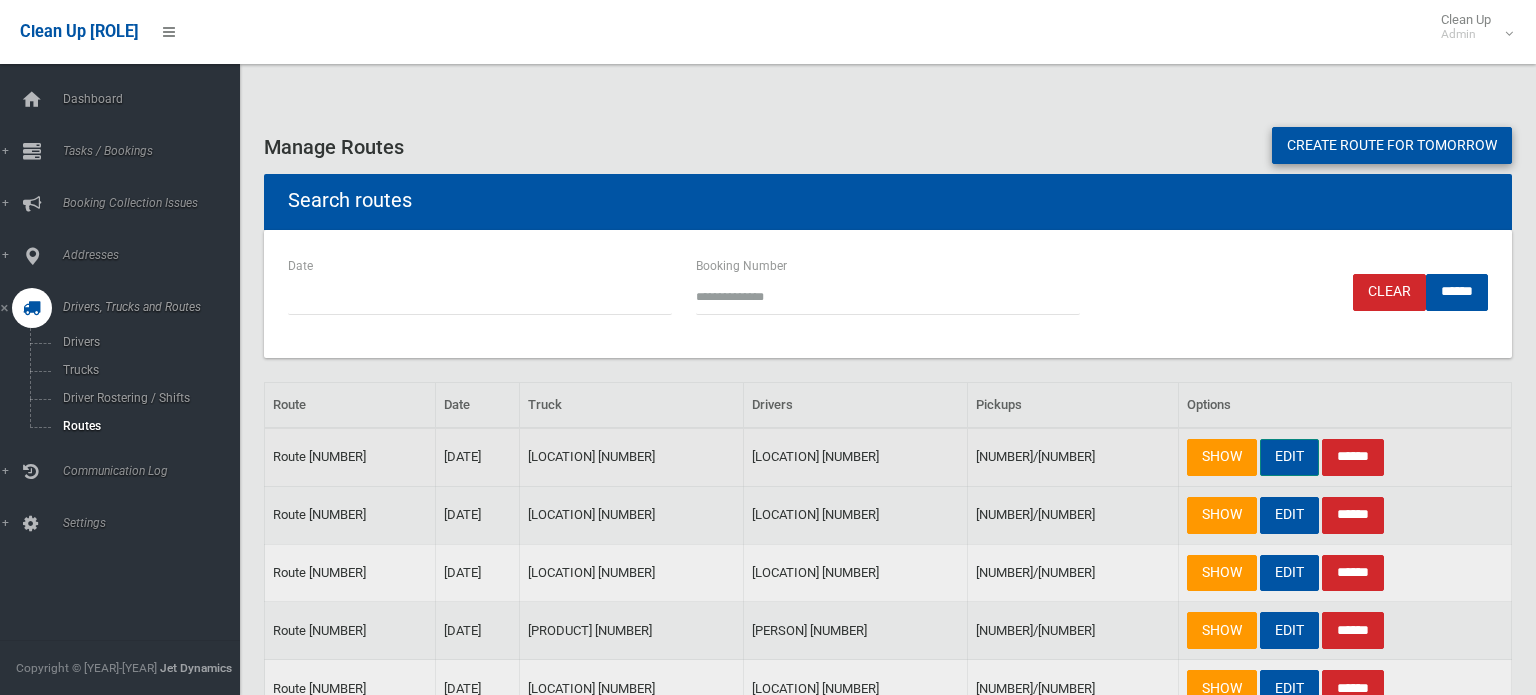 click on "EDIT" at bounding box center (1289, 457) 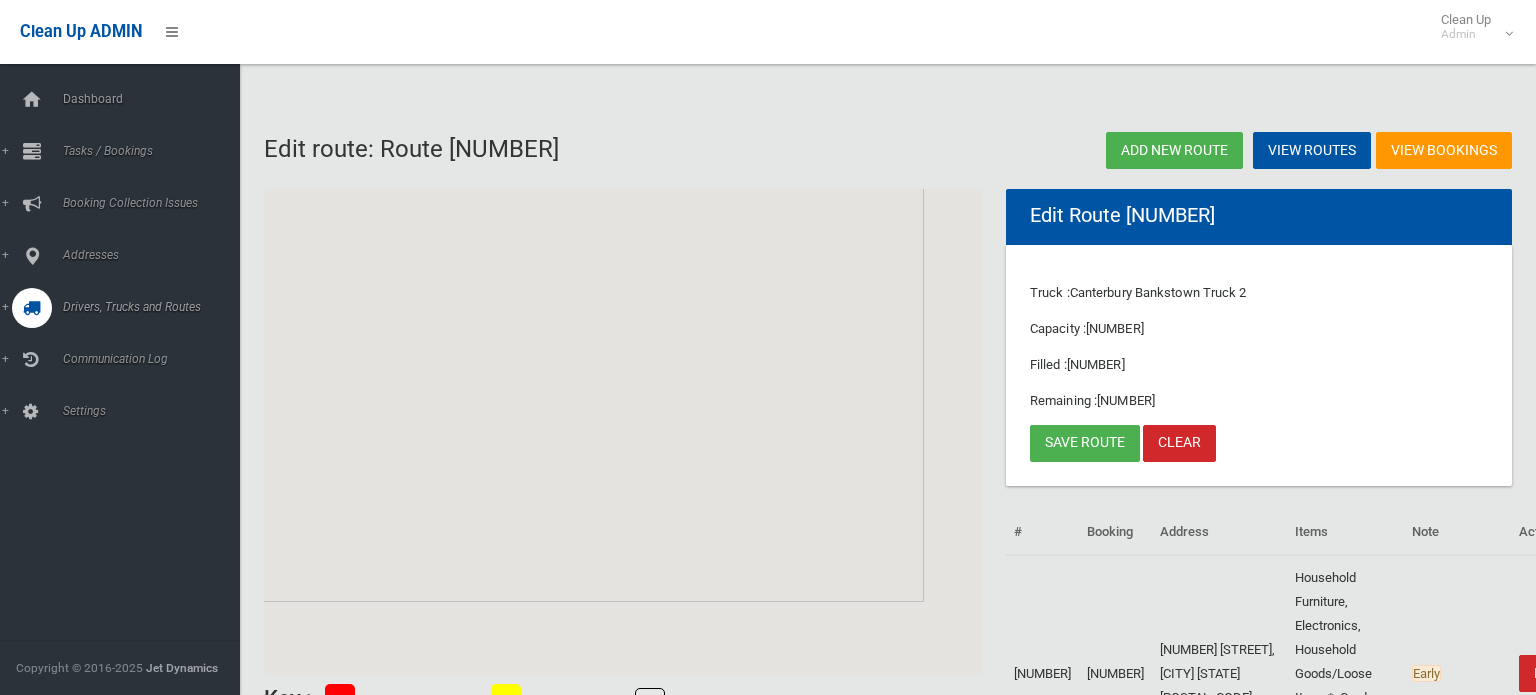 scroll, scrollTop: 0, scrollLeft: 0, axis: both 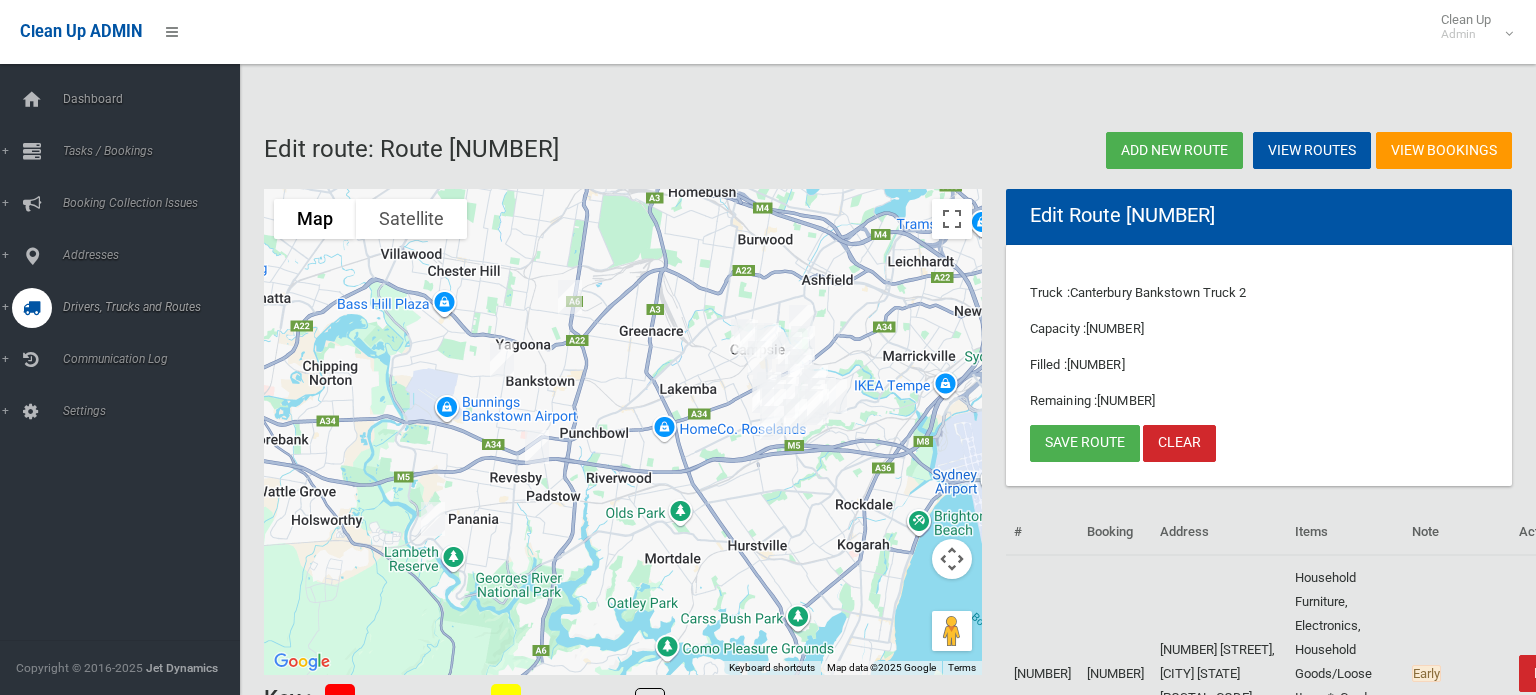 click at bounding box center (570, 297) 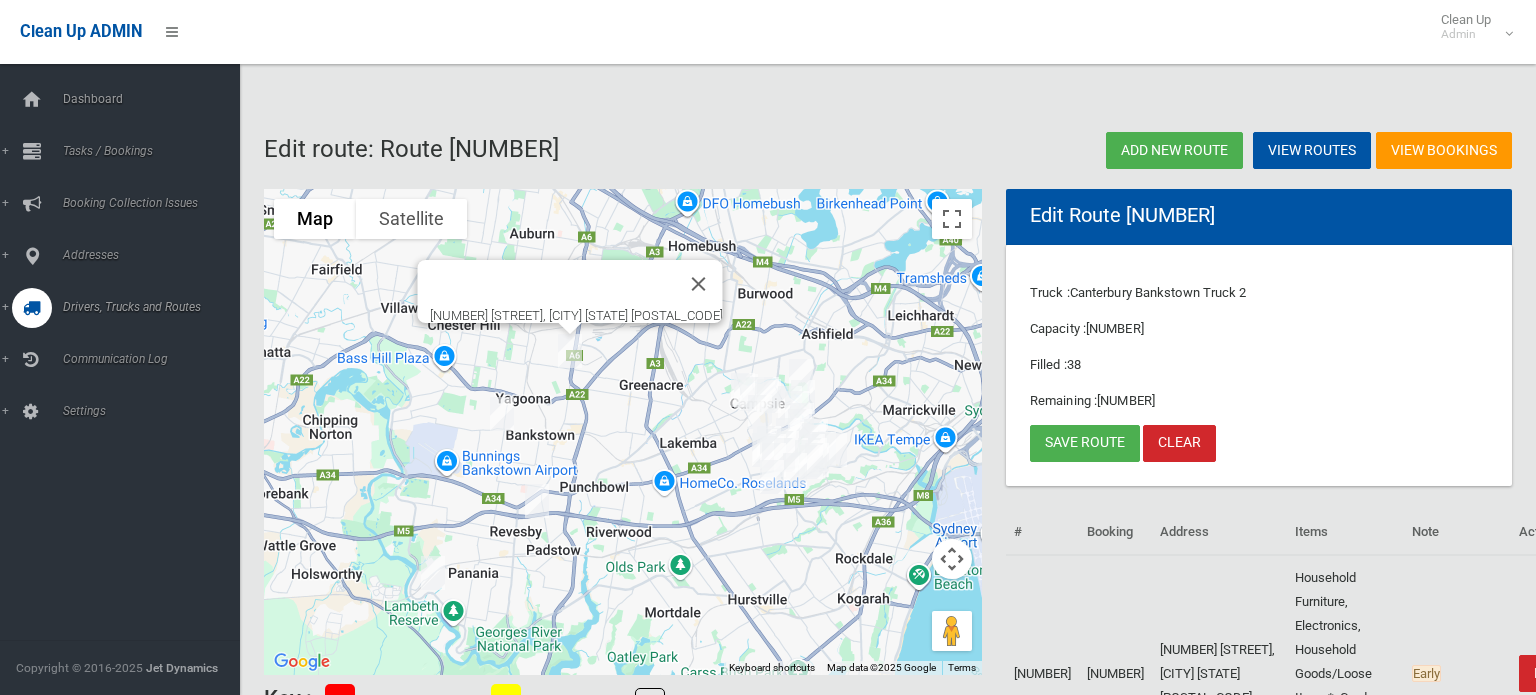 click at bounding box center (570, 351) 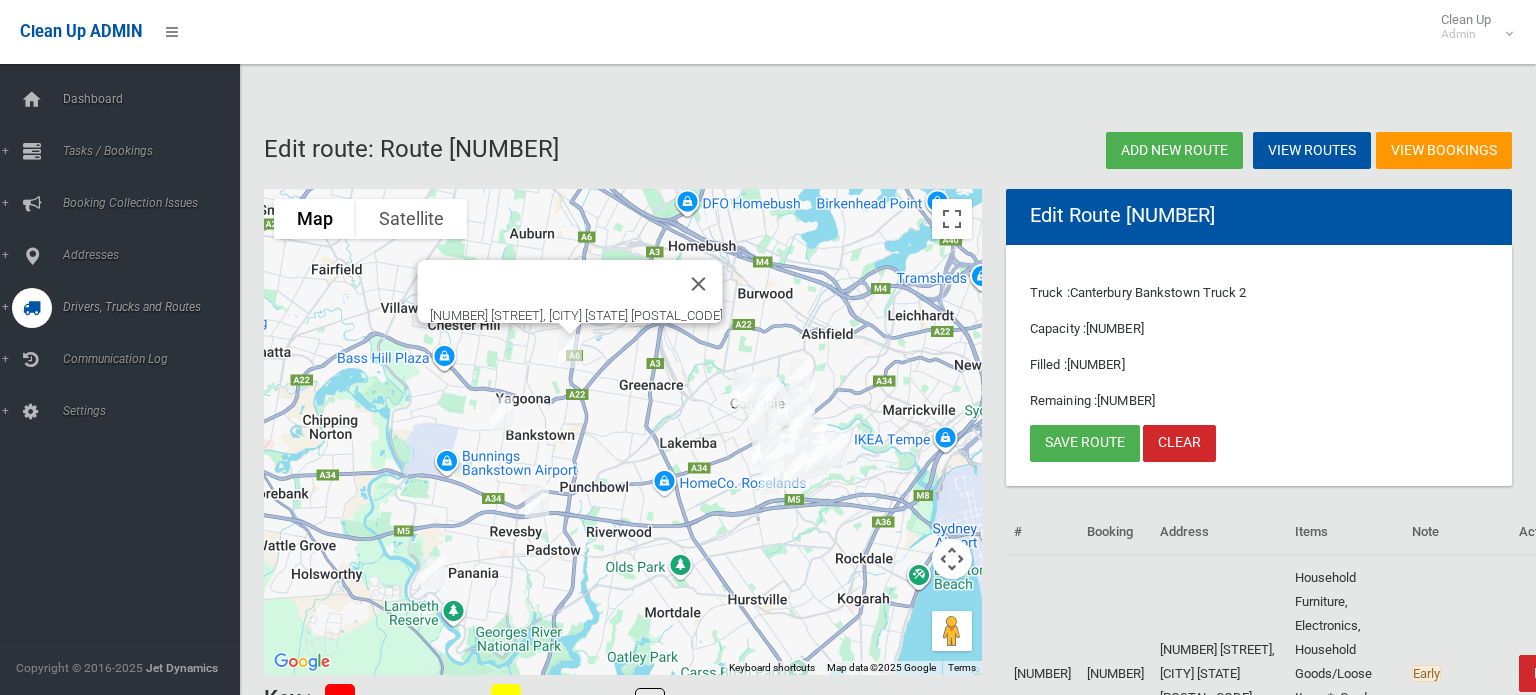 click at bounding box center [537, 501] 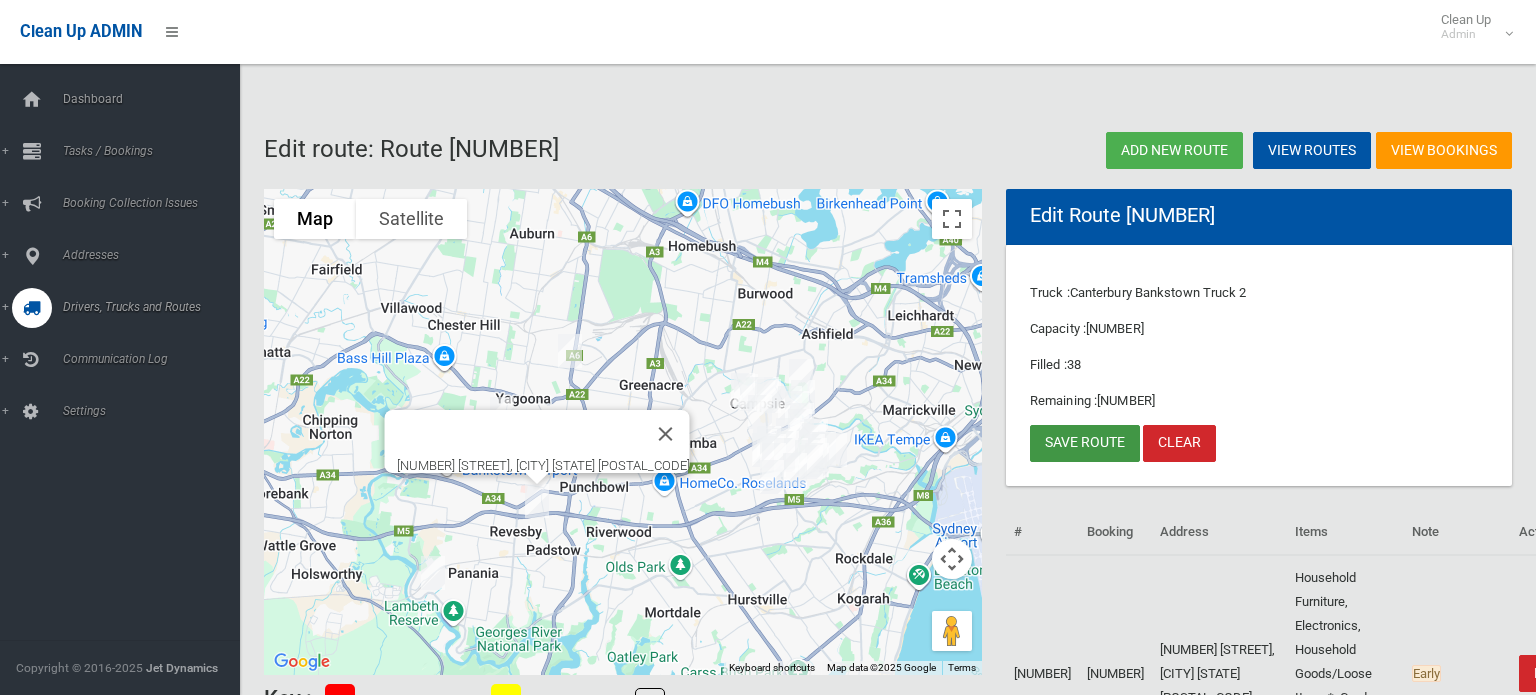 click on "Save route" at bounding box center [1085, 443] 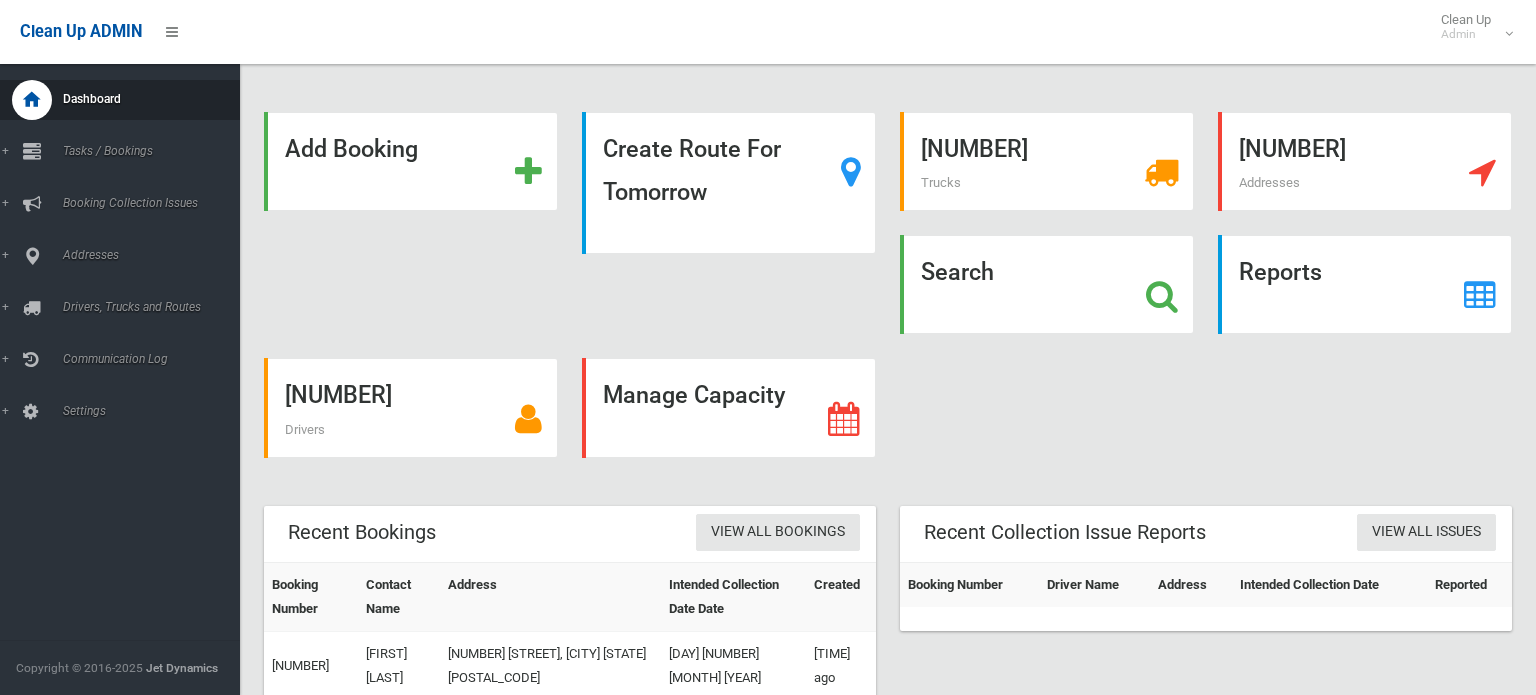 scroll, scrollTop: 0, scrollLeft: 0, axis: both 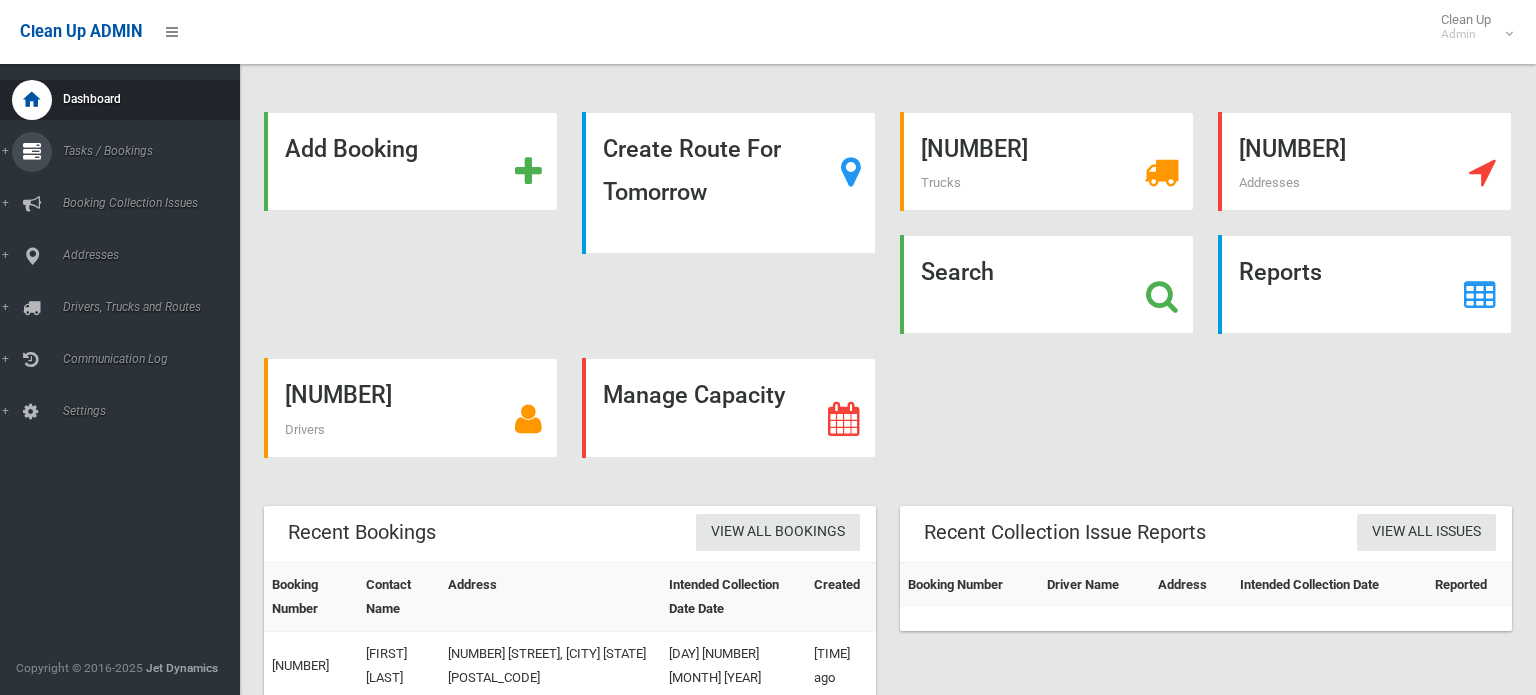 click on "Tasks / Bookings" at bounding box center (148, 151) 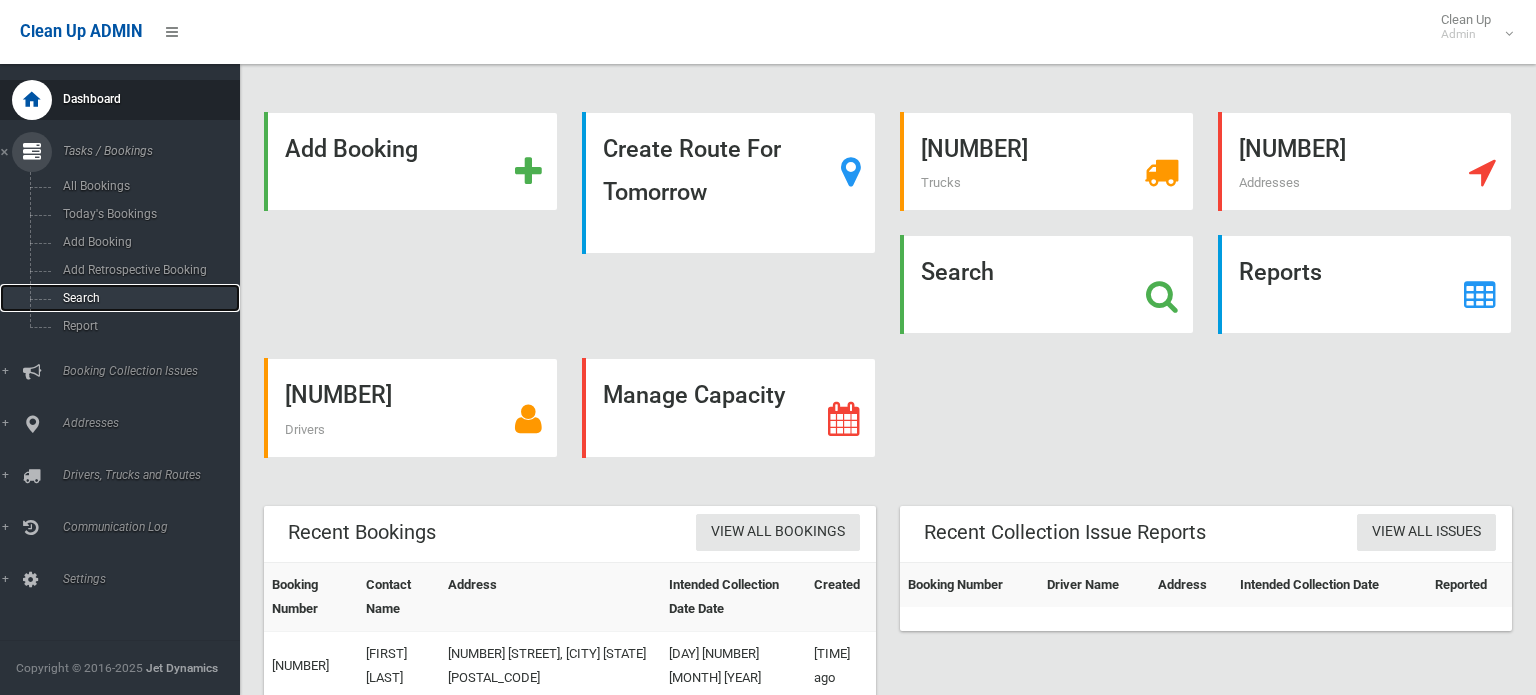 click on "Search" at bounding box center [140, 298] 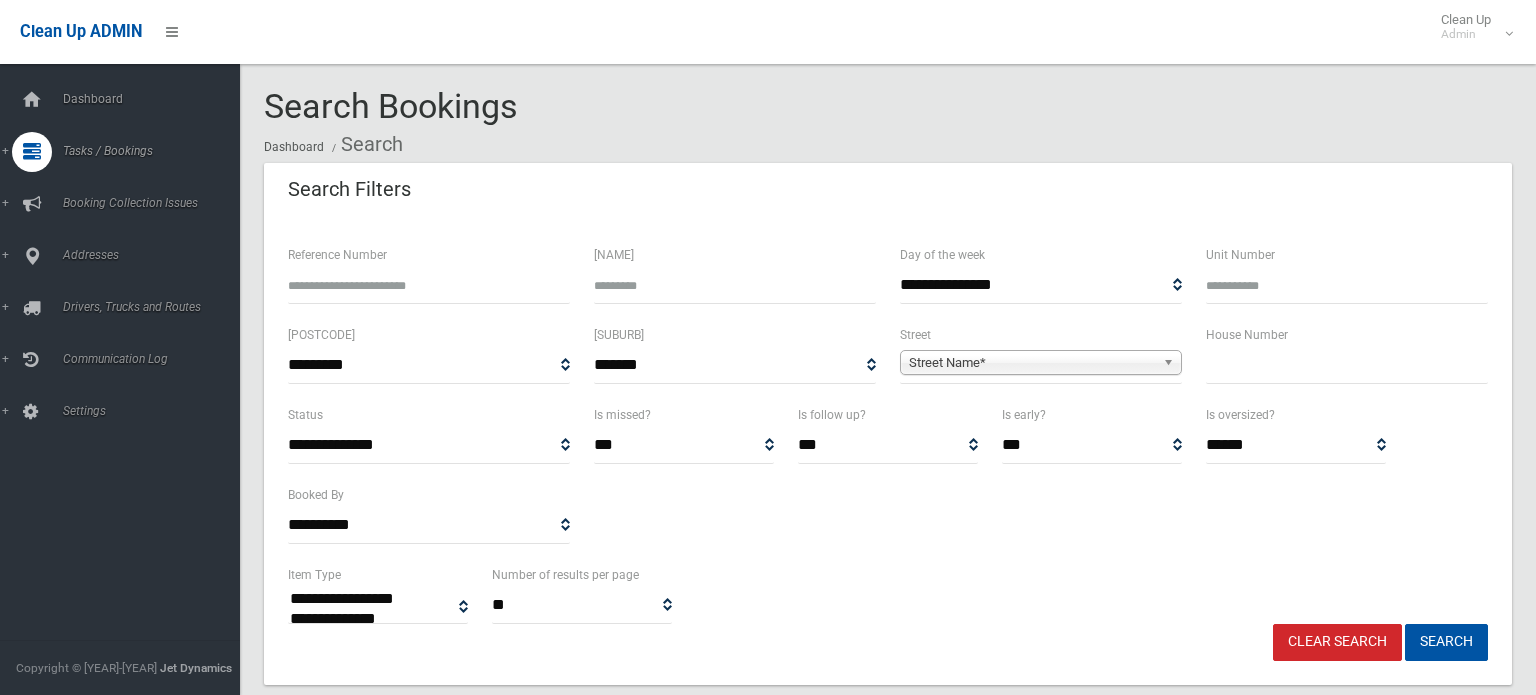scroll, scrollTop: 0, scrollLeft: 0, axis: both 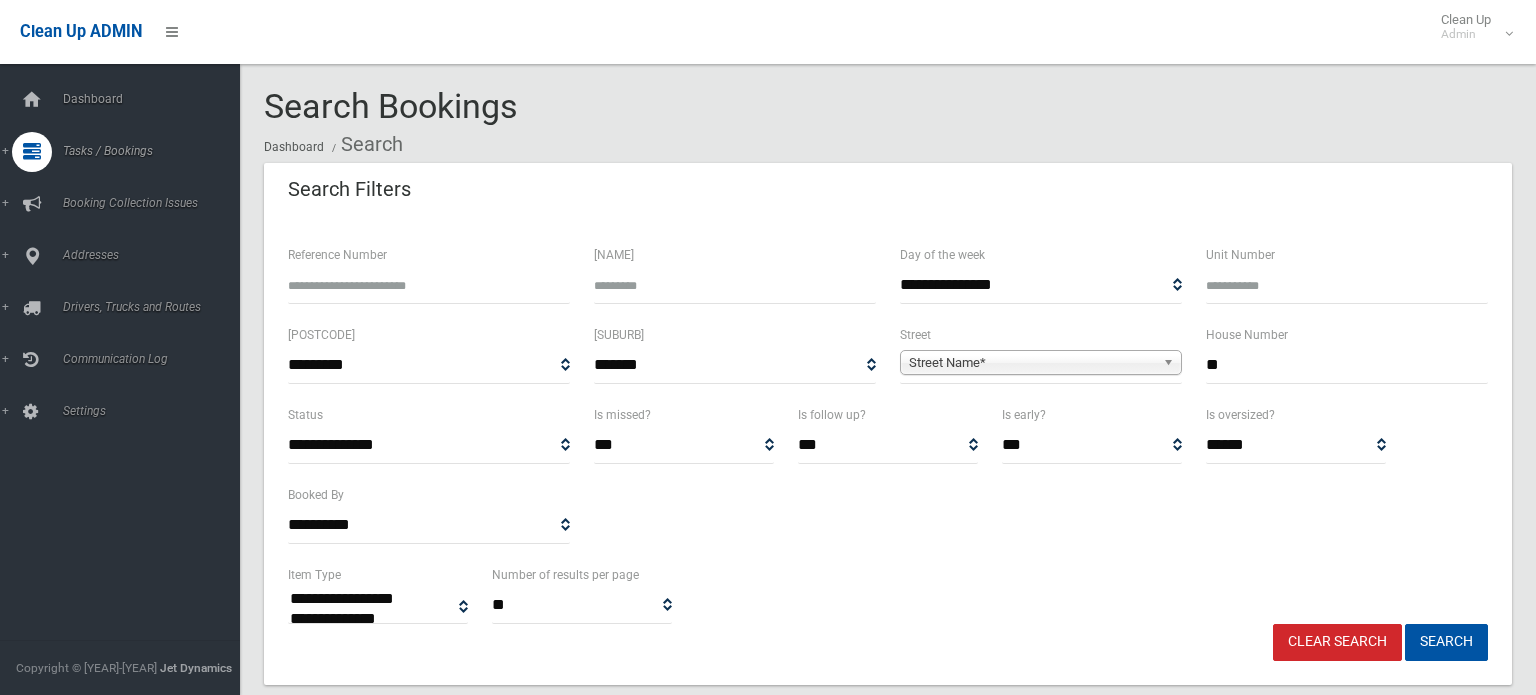 type on "**" 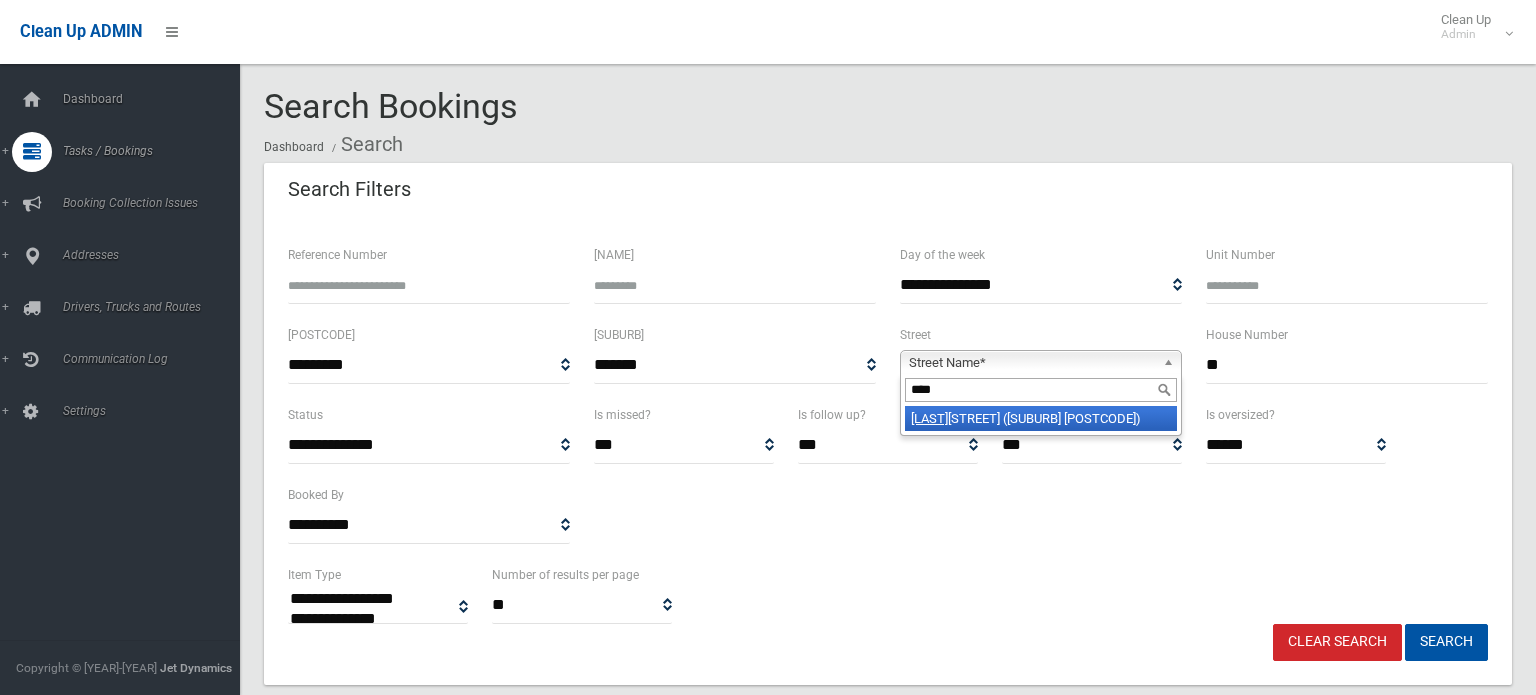 type on "****" 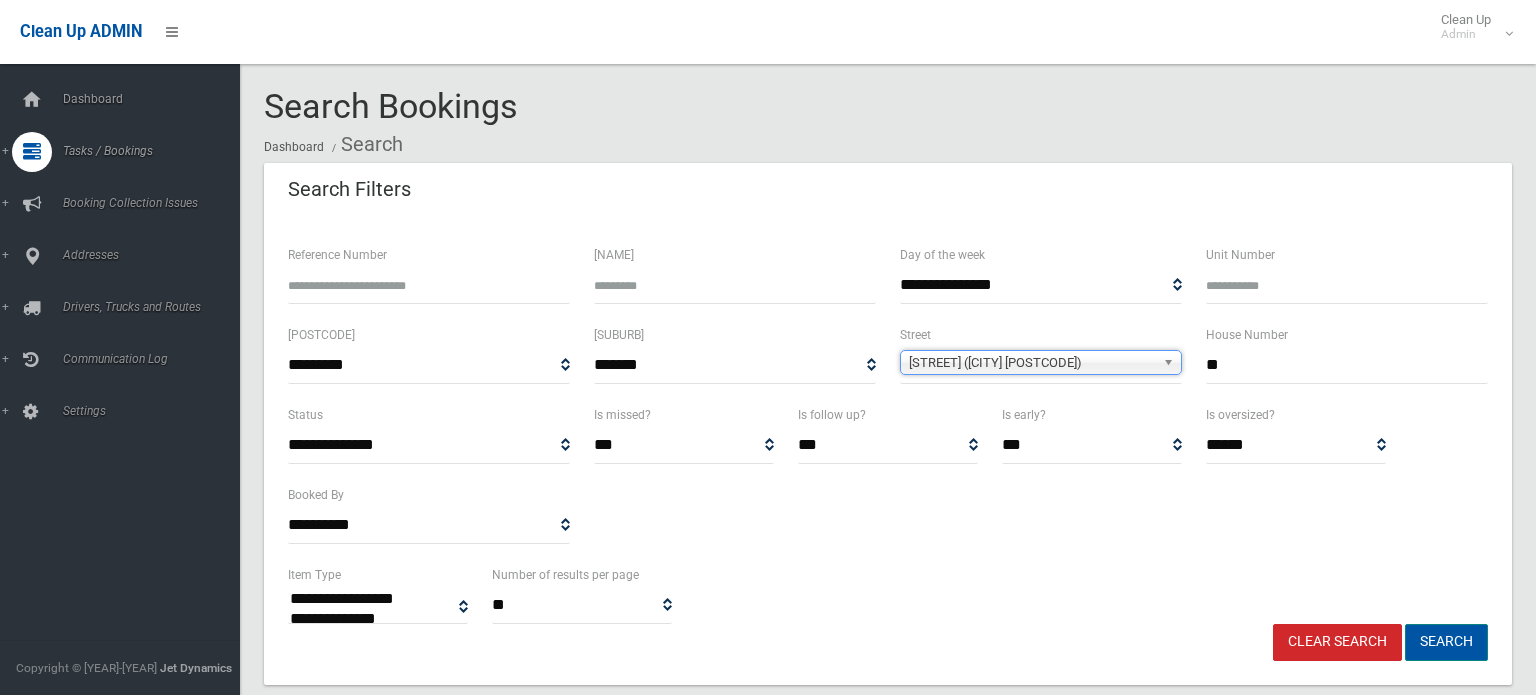 click on "Search" at bounding box center (1446, 642) 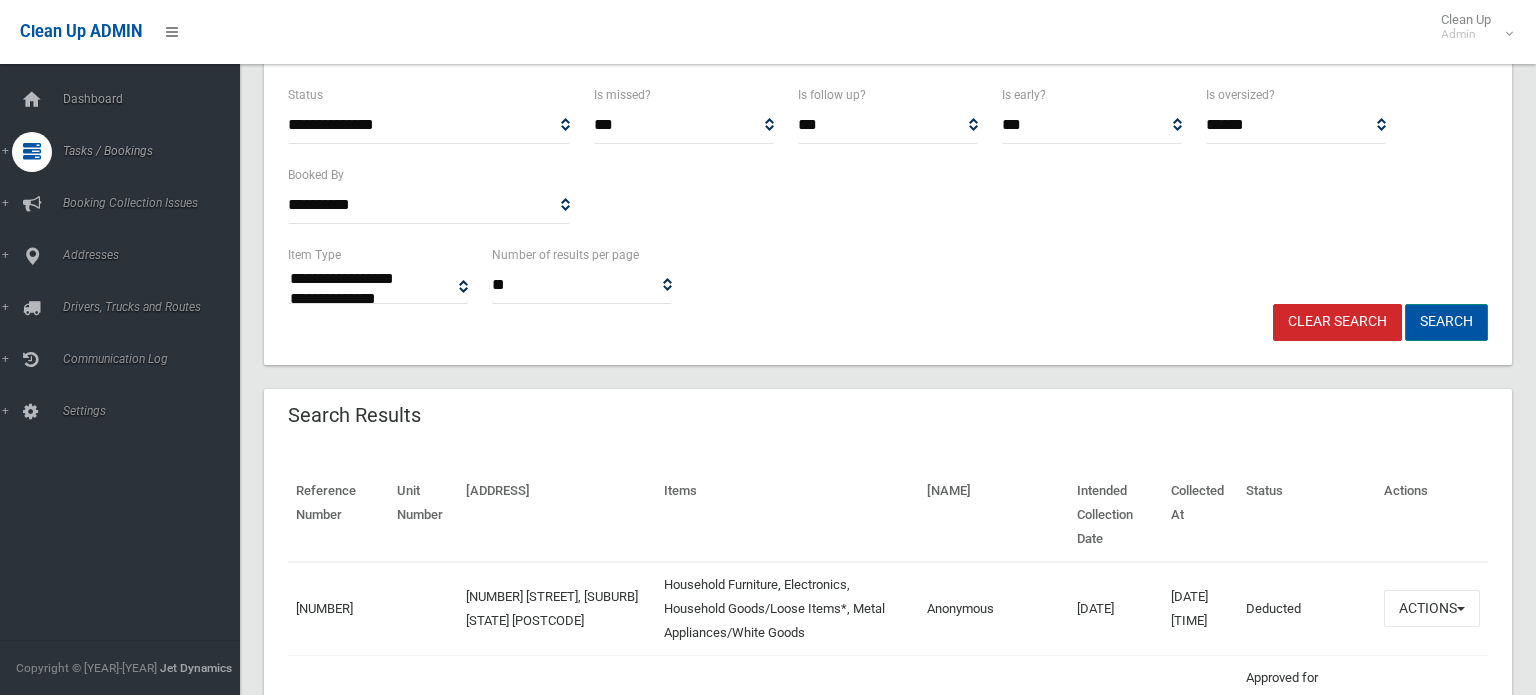 scroll, scrollTop: 344, scrollLeft: 0, axis: vertical 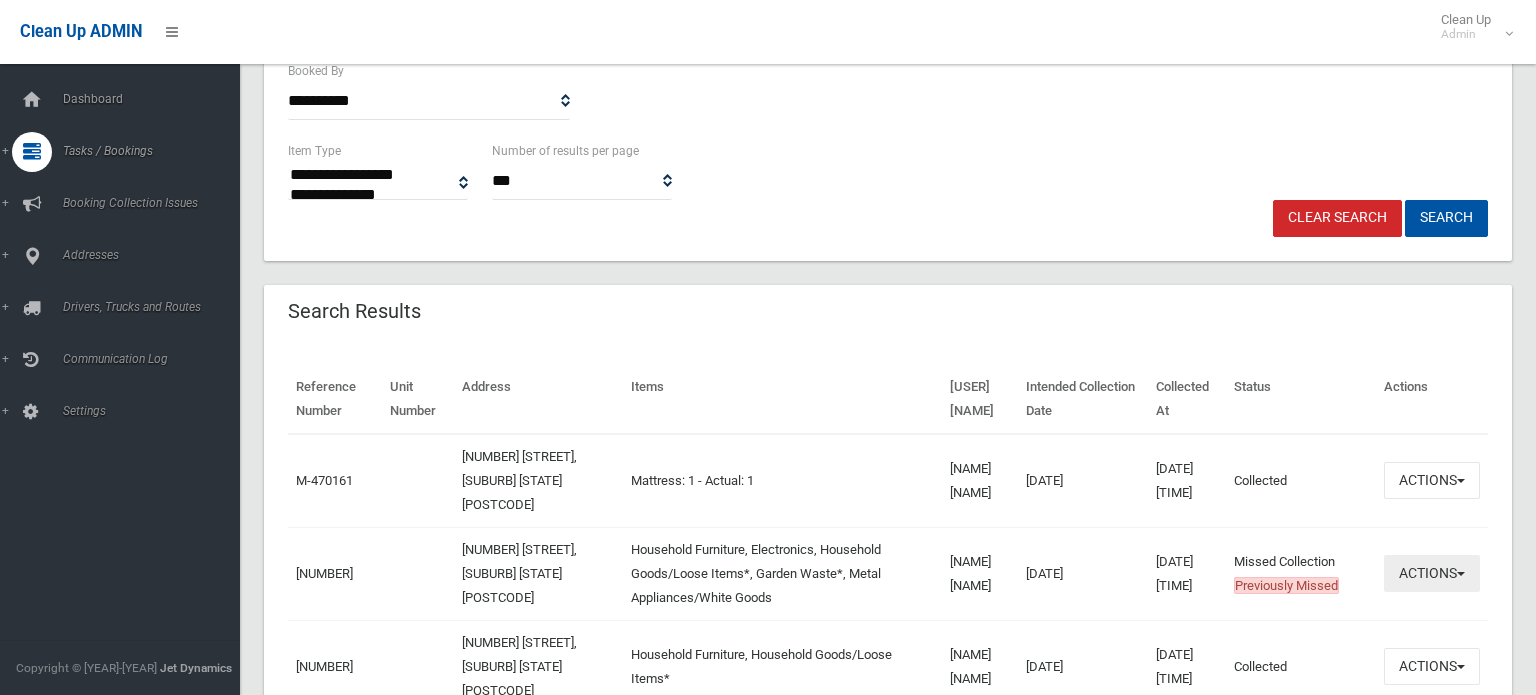 click on "Actions" at bounding box center (1432, 480) 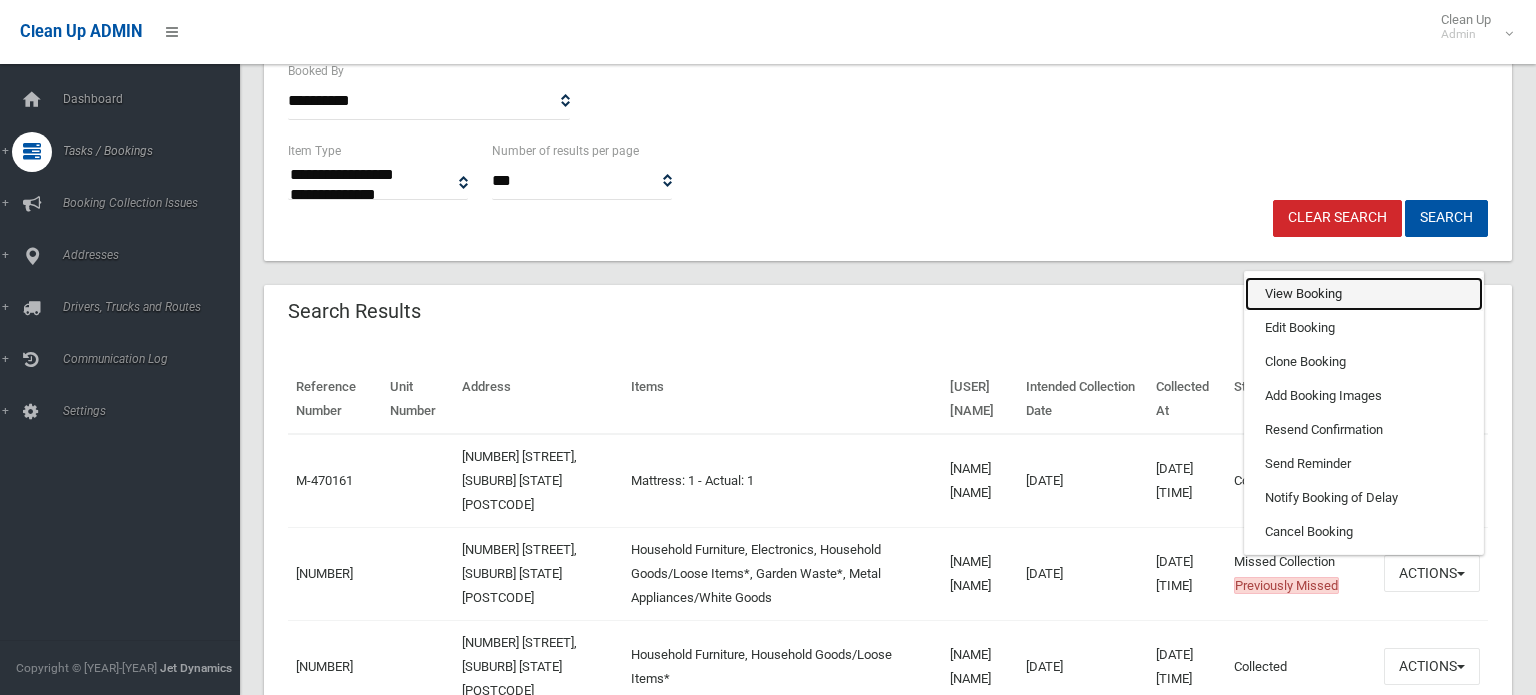 click on "View Booking" at bounding box center [1364, 294] 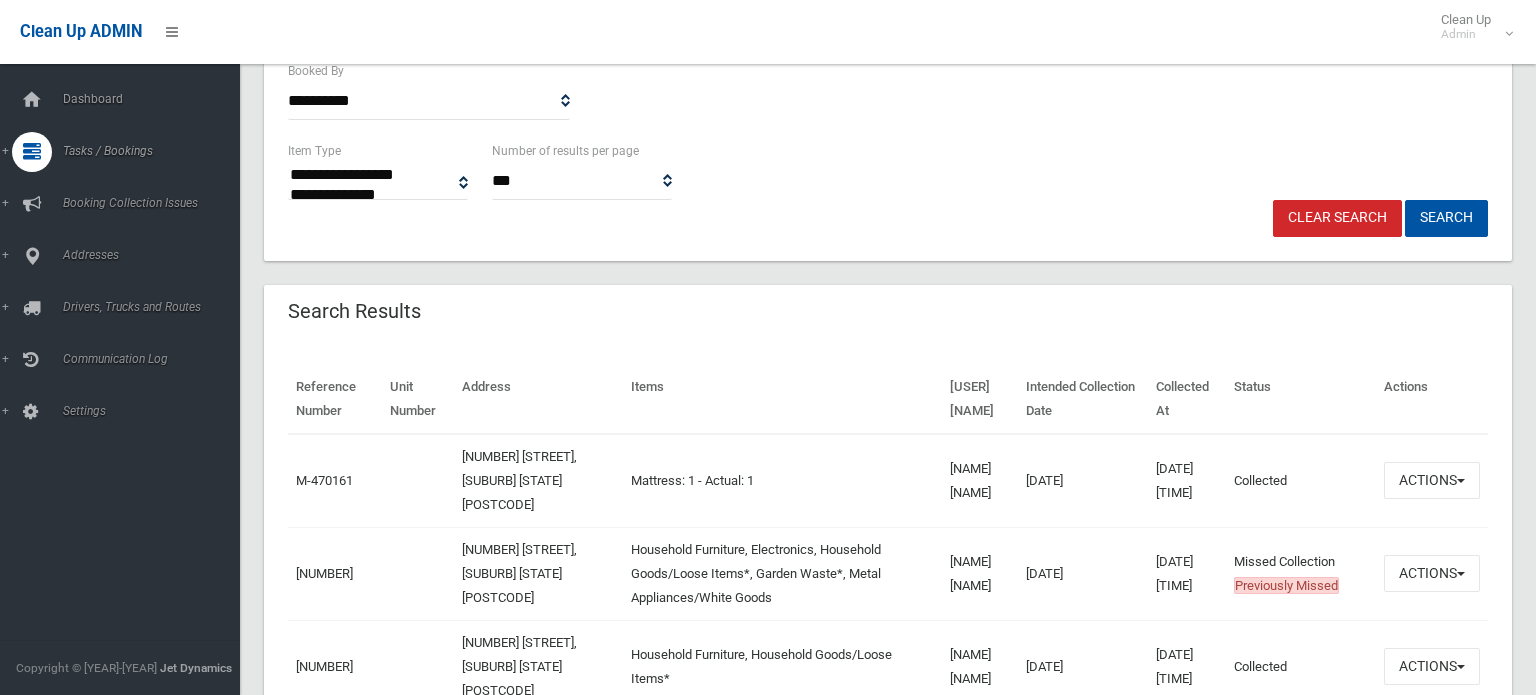 scroll, scrollTop: 0, scrollLeft: 0, axis: both 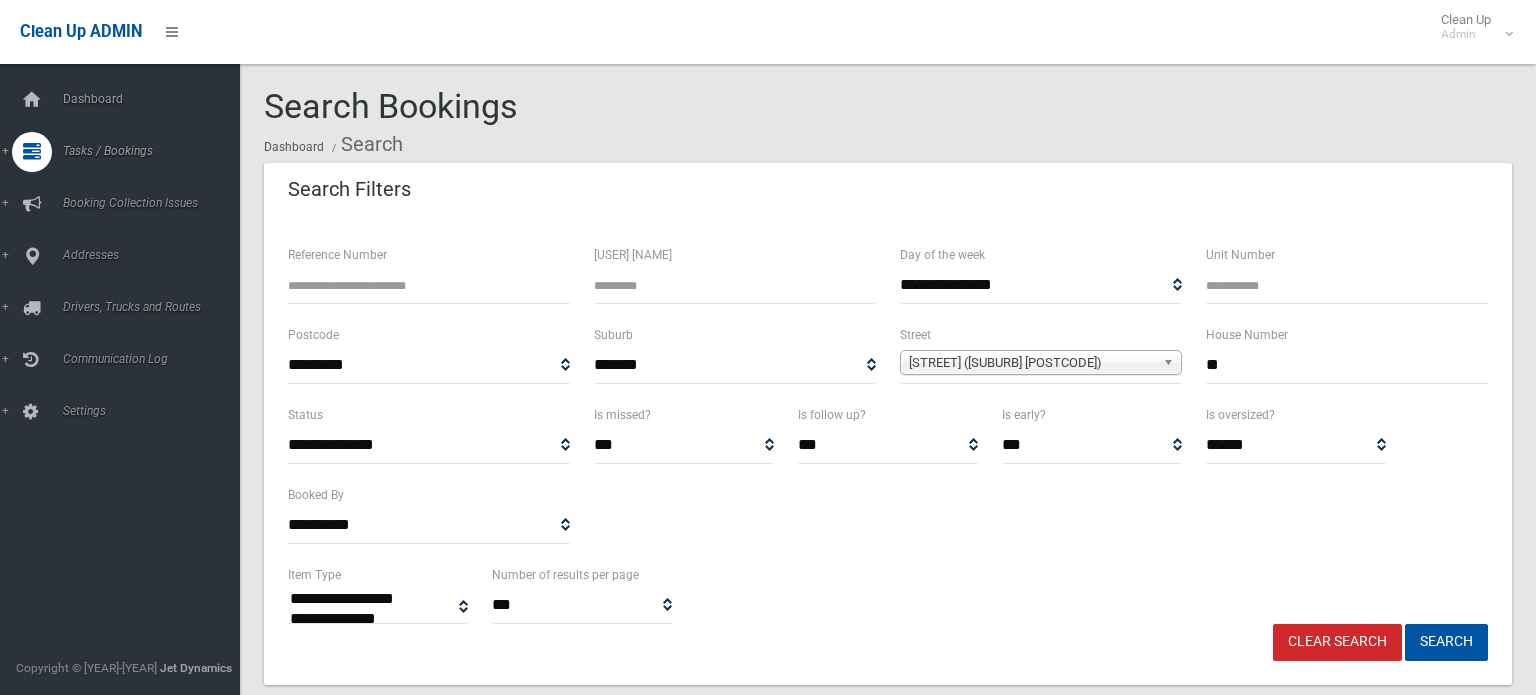 click on "**" at bounding box center [1347, 365] 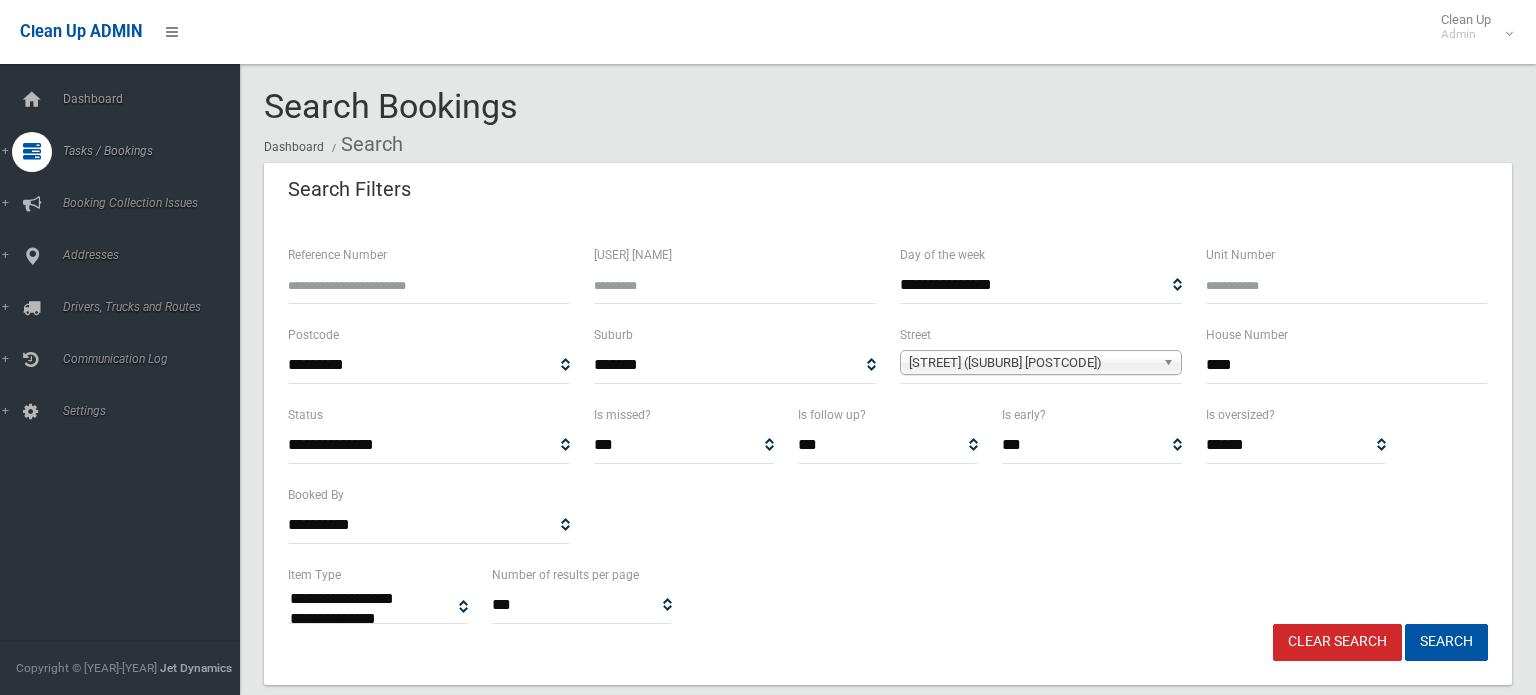 type on "****" 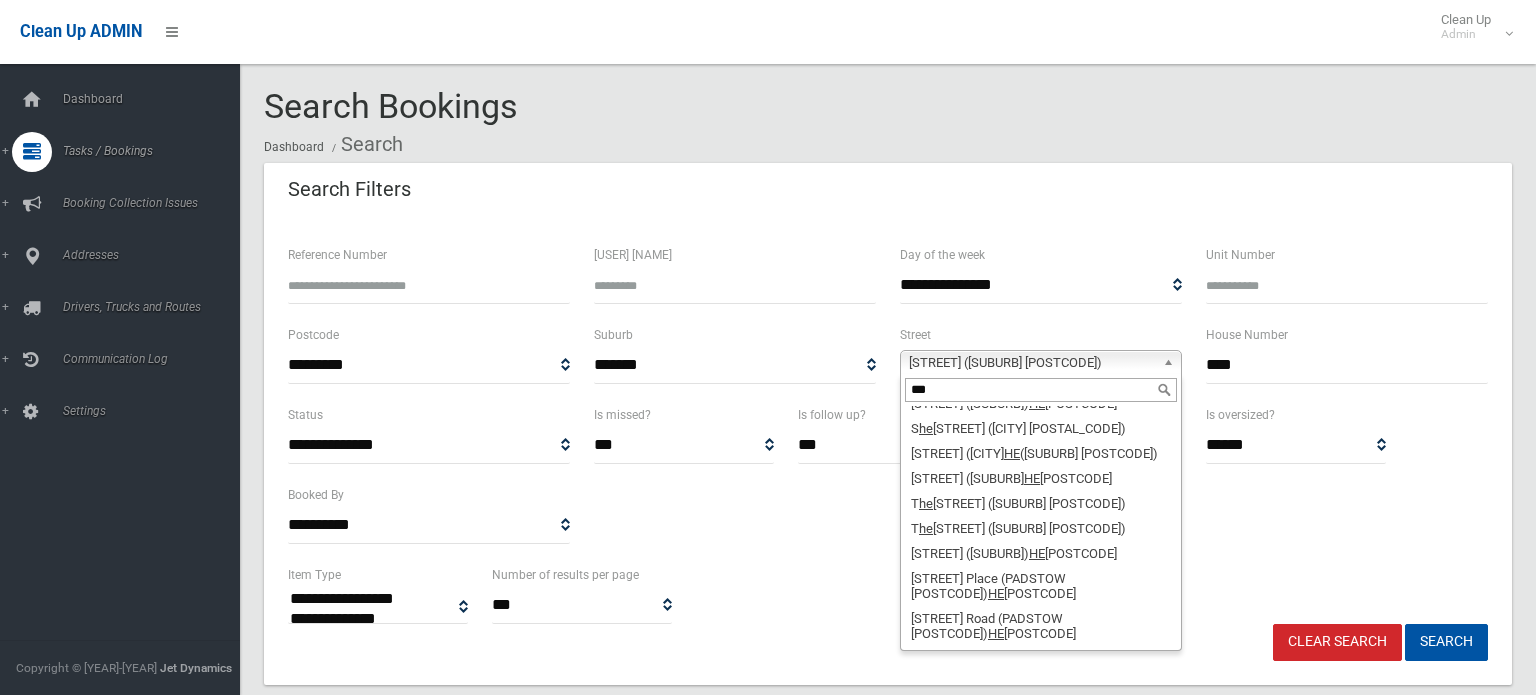 scroll, scrollTop: 0, scrollLeft: 0, axis: both 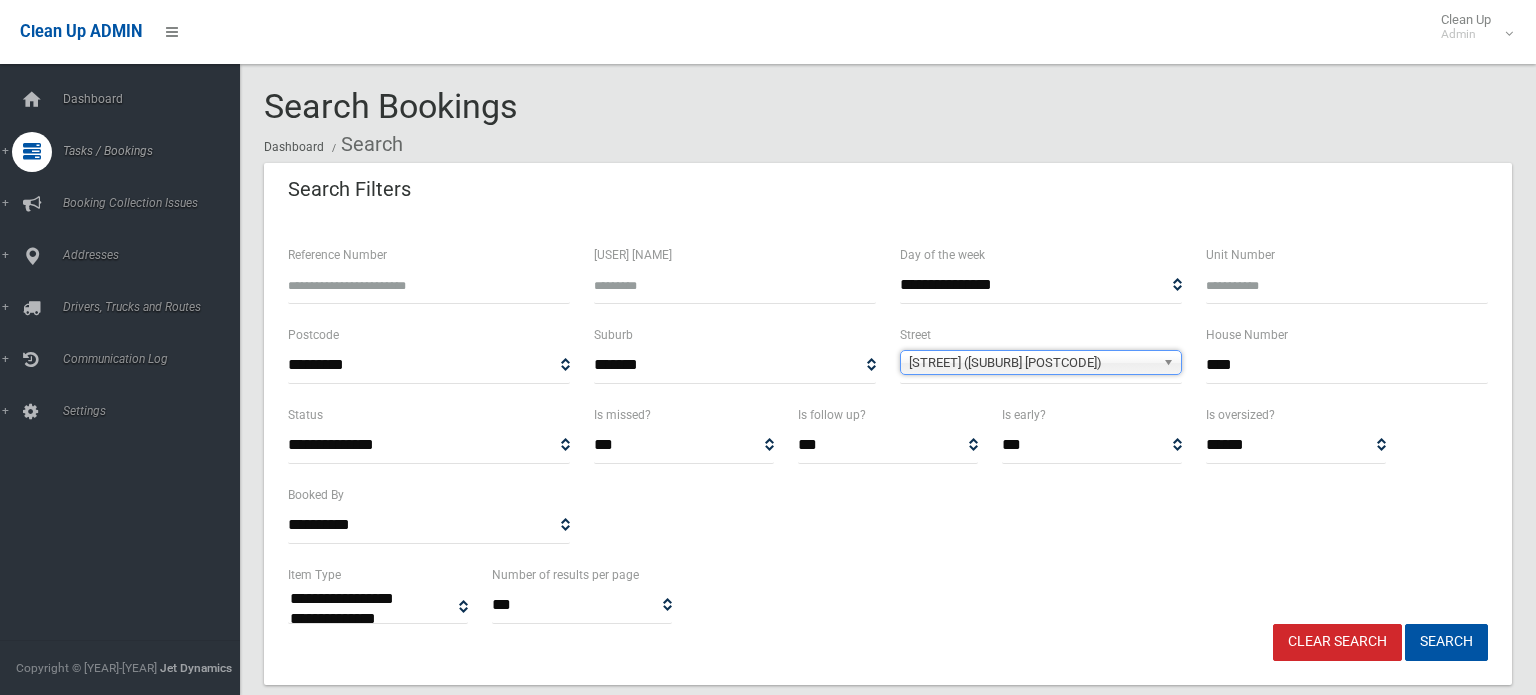 click on "[STREET] ([CITY] [POSTCODE])" at bounding box center [1032, 363] 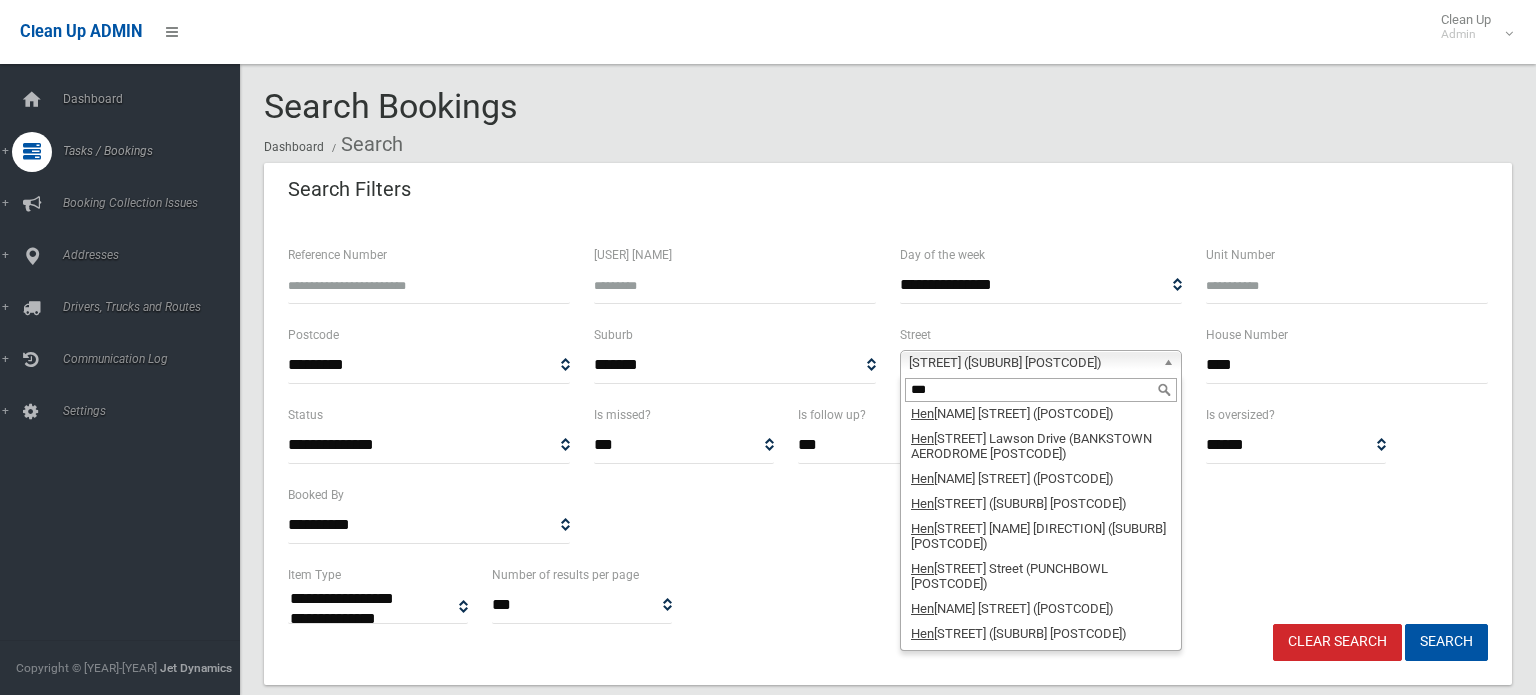 scroll, scrollTop: 0, scrollLeft: 0, axis: both 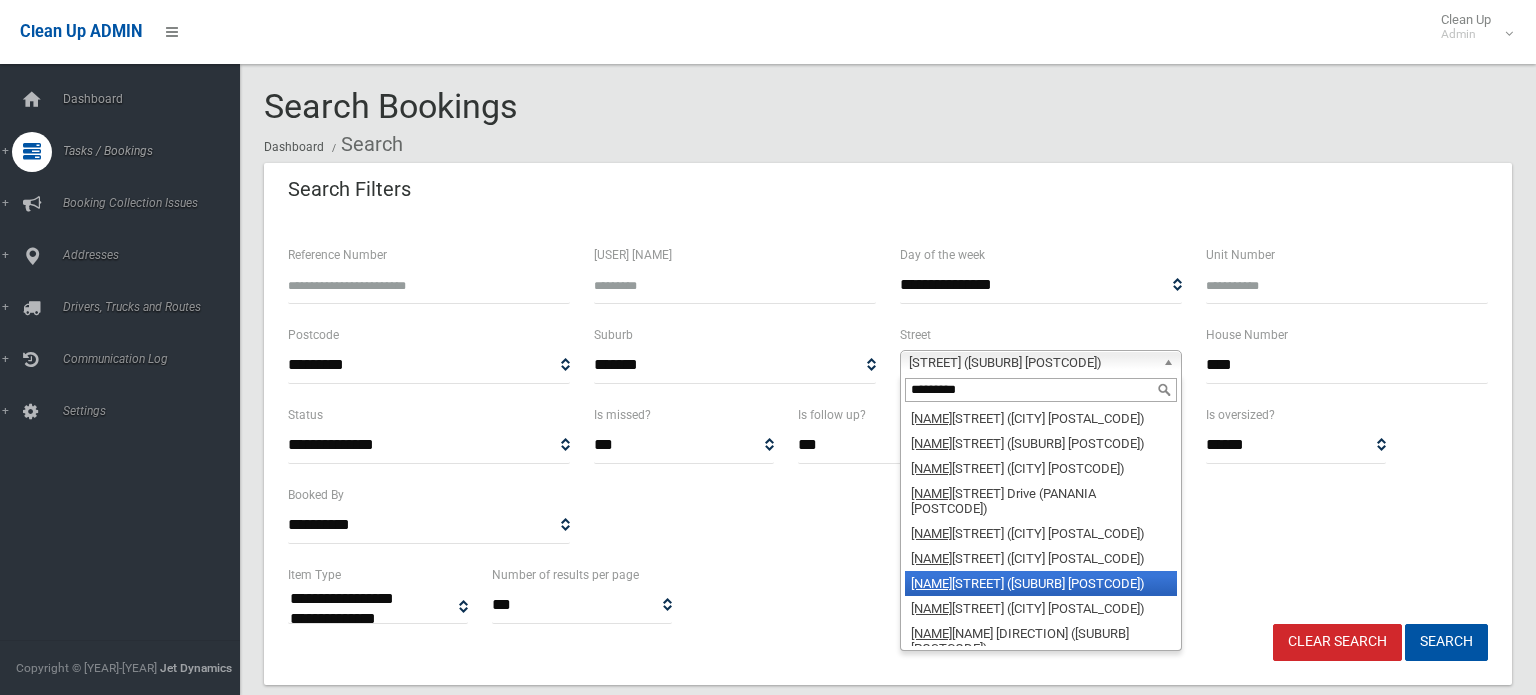 type on "*********" 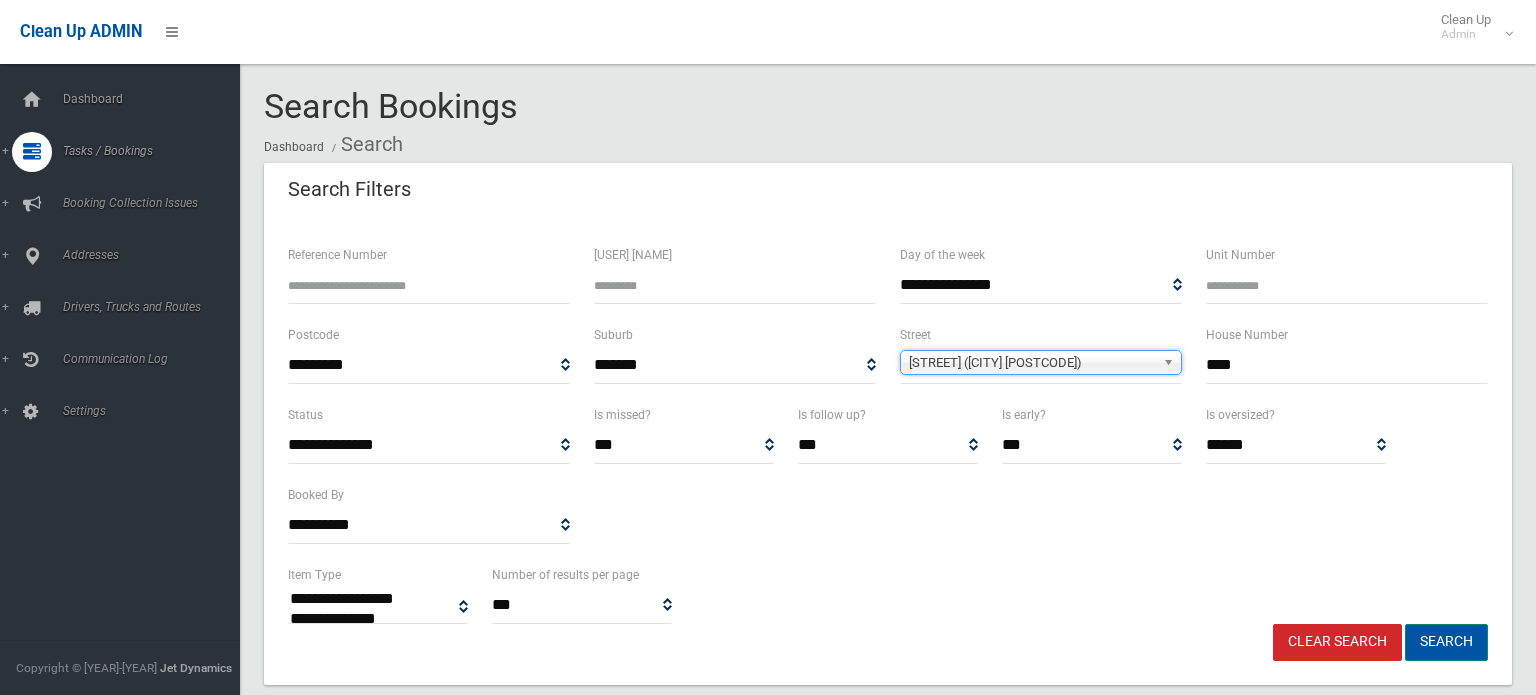 click on "Search" at bounding box center (1446, 642) 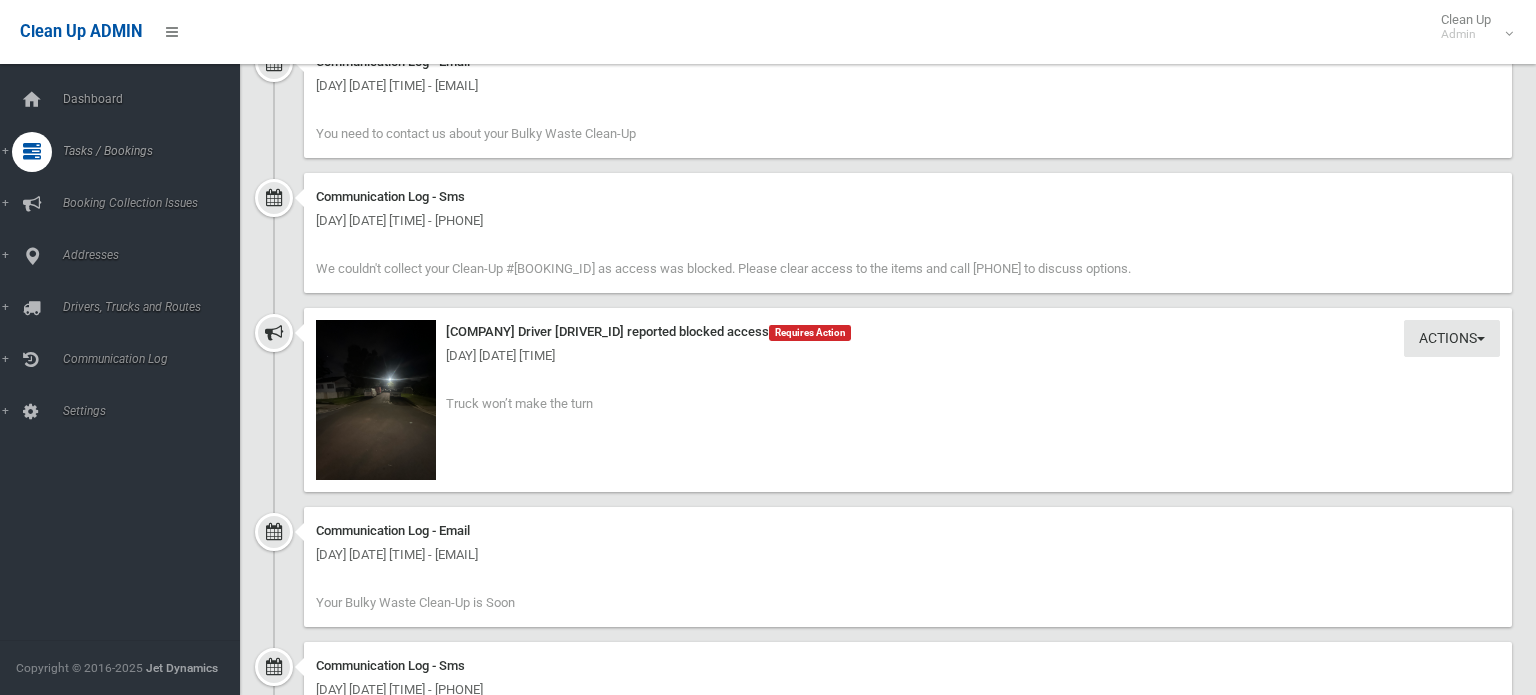 scroll, scrollTop: 1912, scrollLeft: 0, axis: vertical 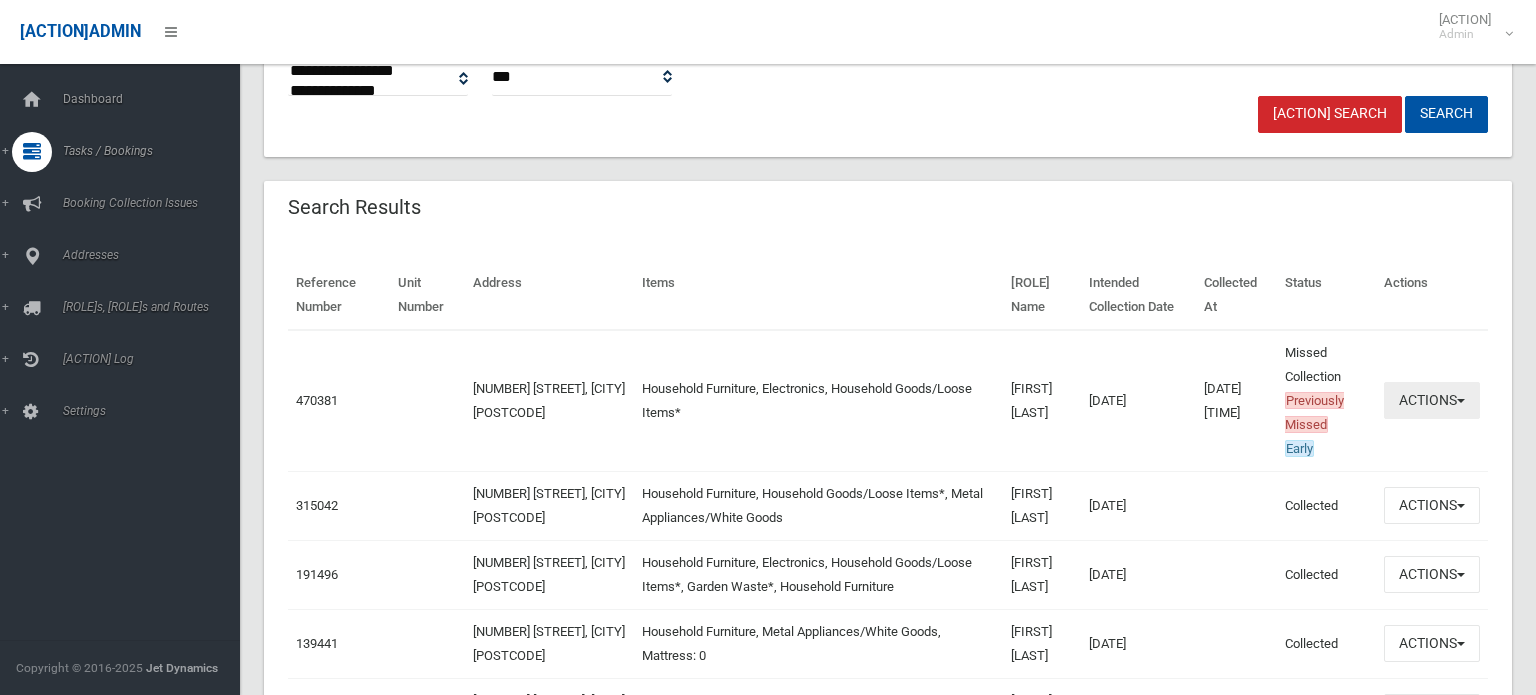 click on "Actions" at bounding box center (1432, 400) 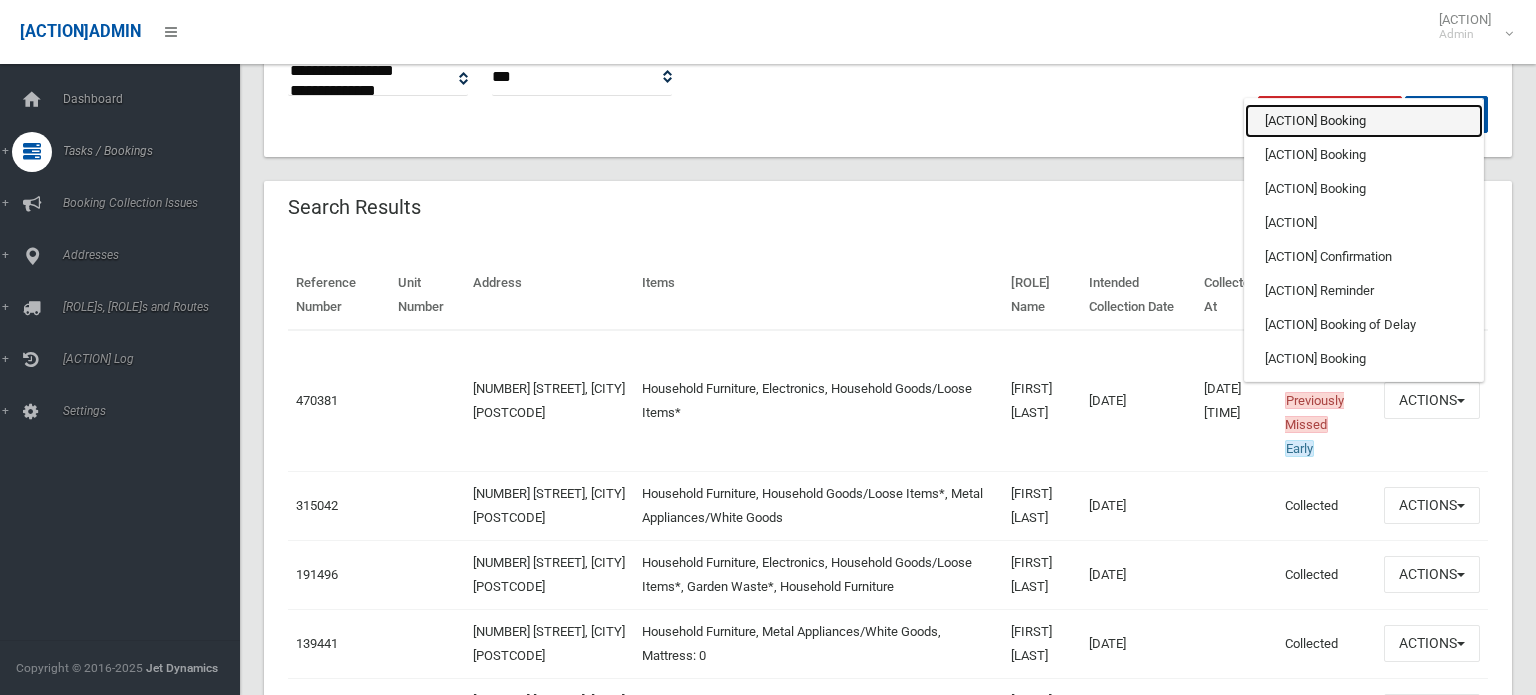 click on "View Booking" at bounding box center [1364, 121] 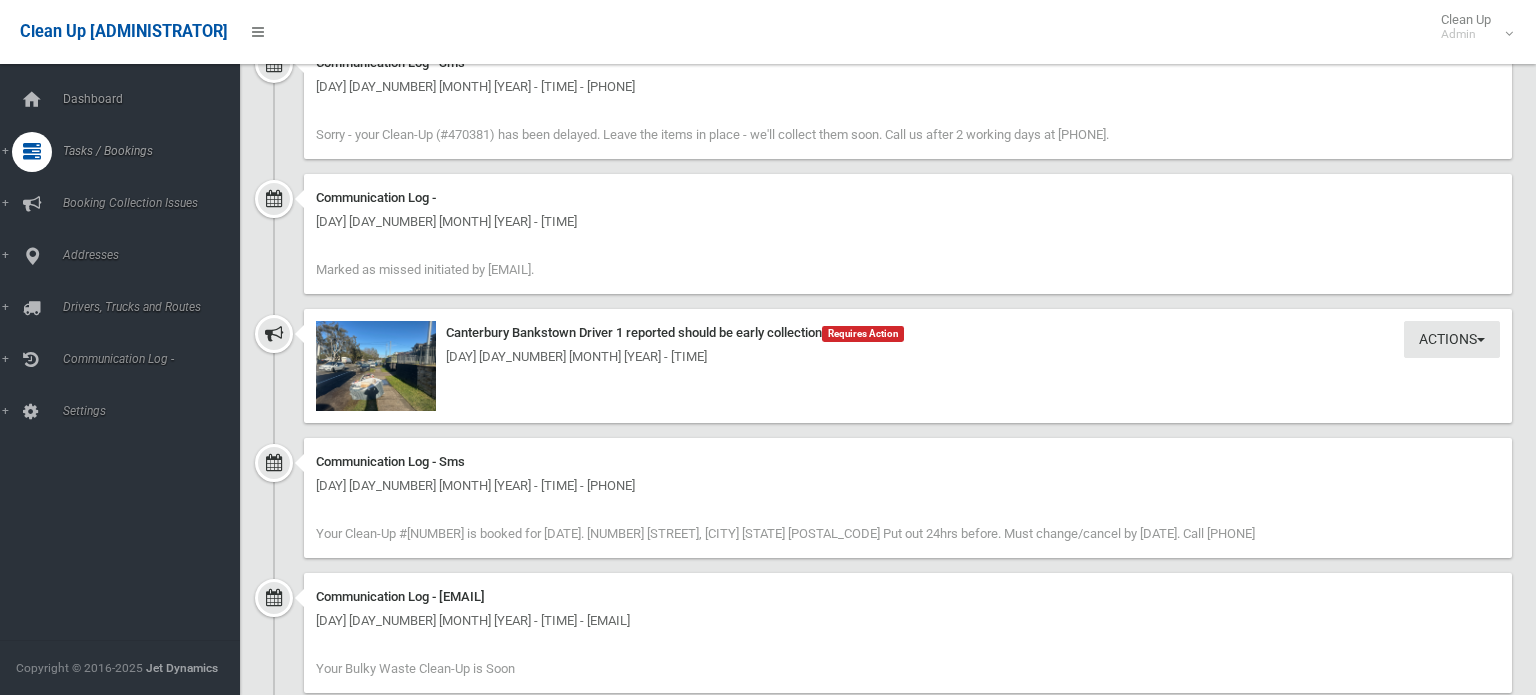 scroll, scrollTop: 0, scrollLeft: 0, axis: both 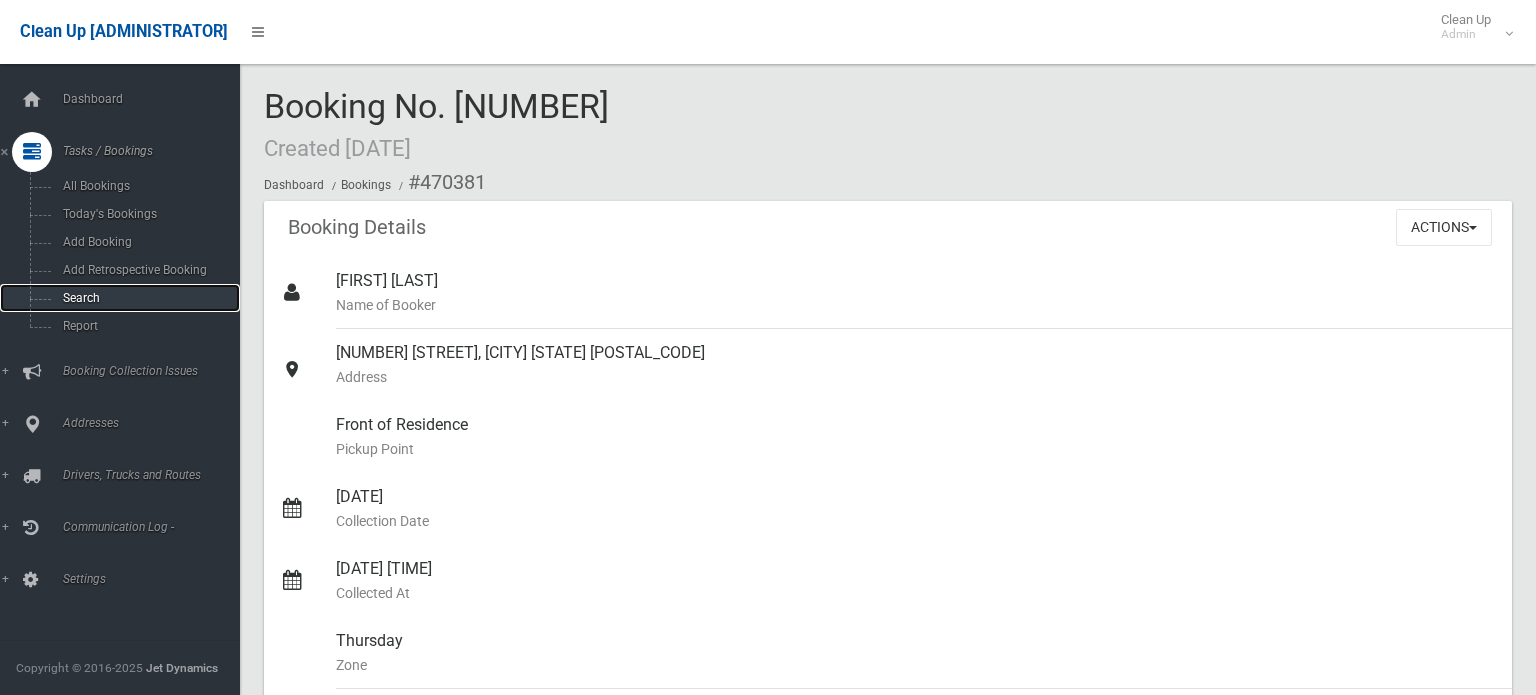 click on "Search" at bounding box center (140, 298) 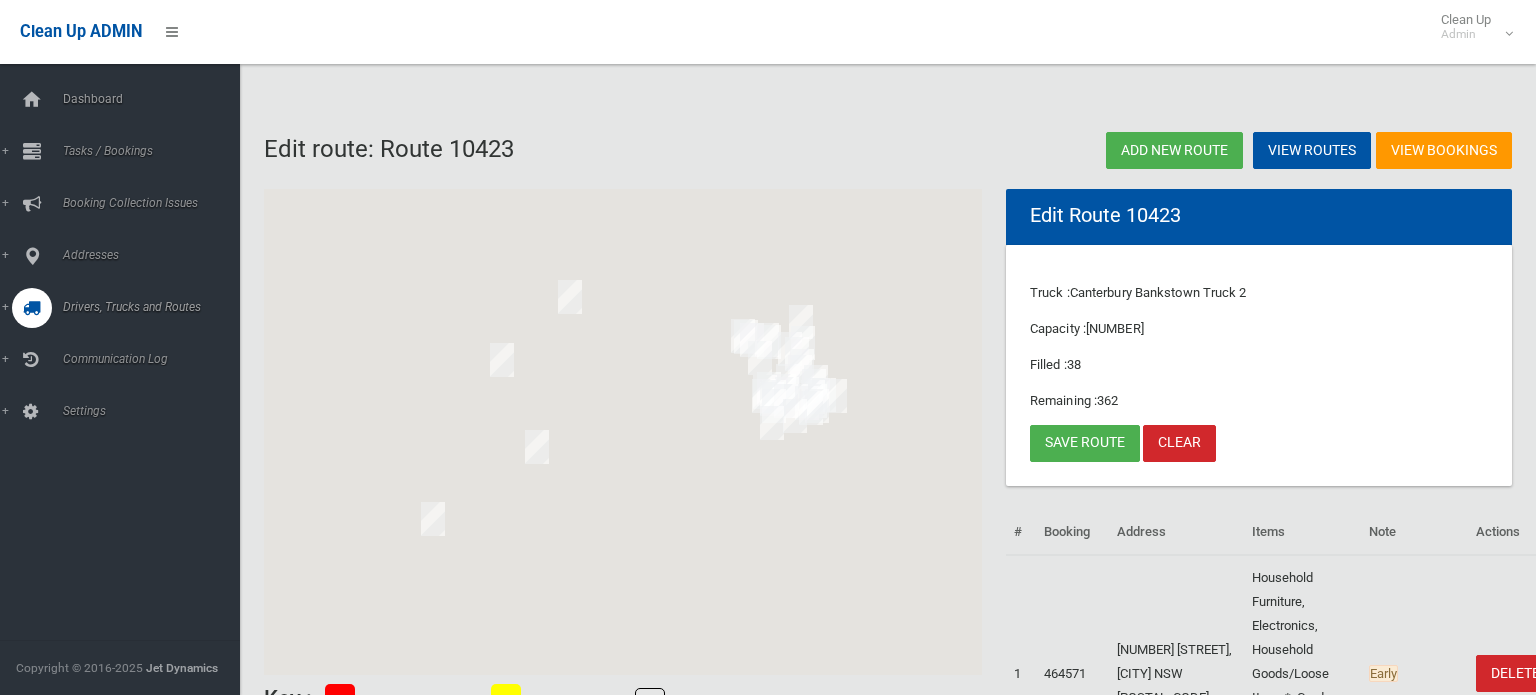 scroll, scrollTop: 0, scrollLeft: 0, axis: both 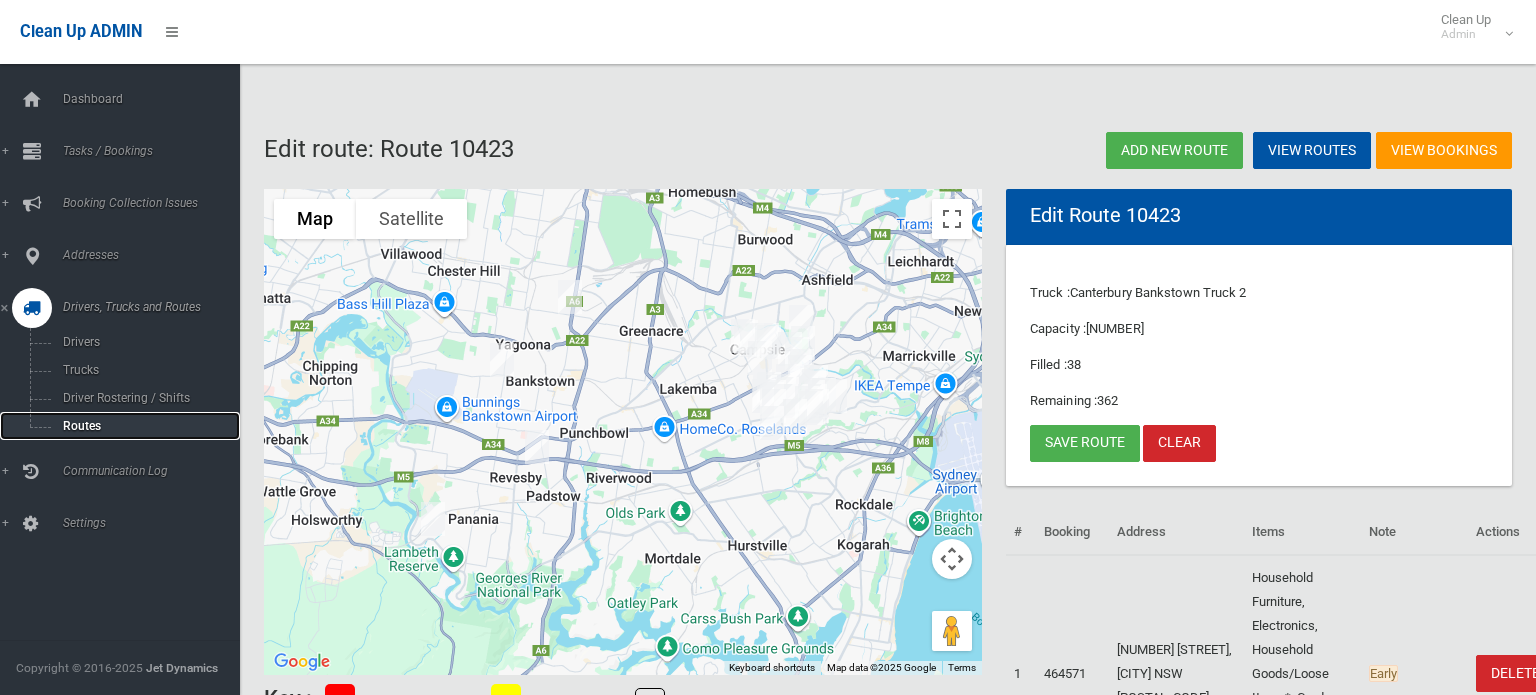 click on "Routes" at bounding box center [140, 426] 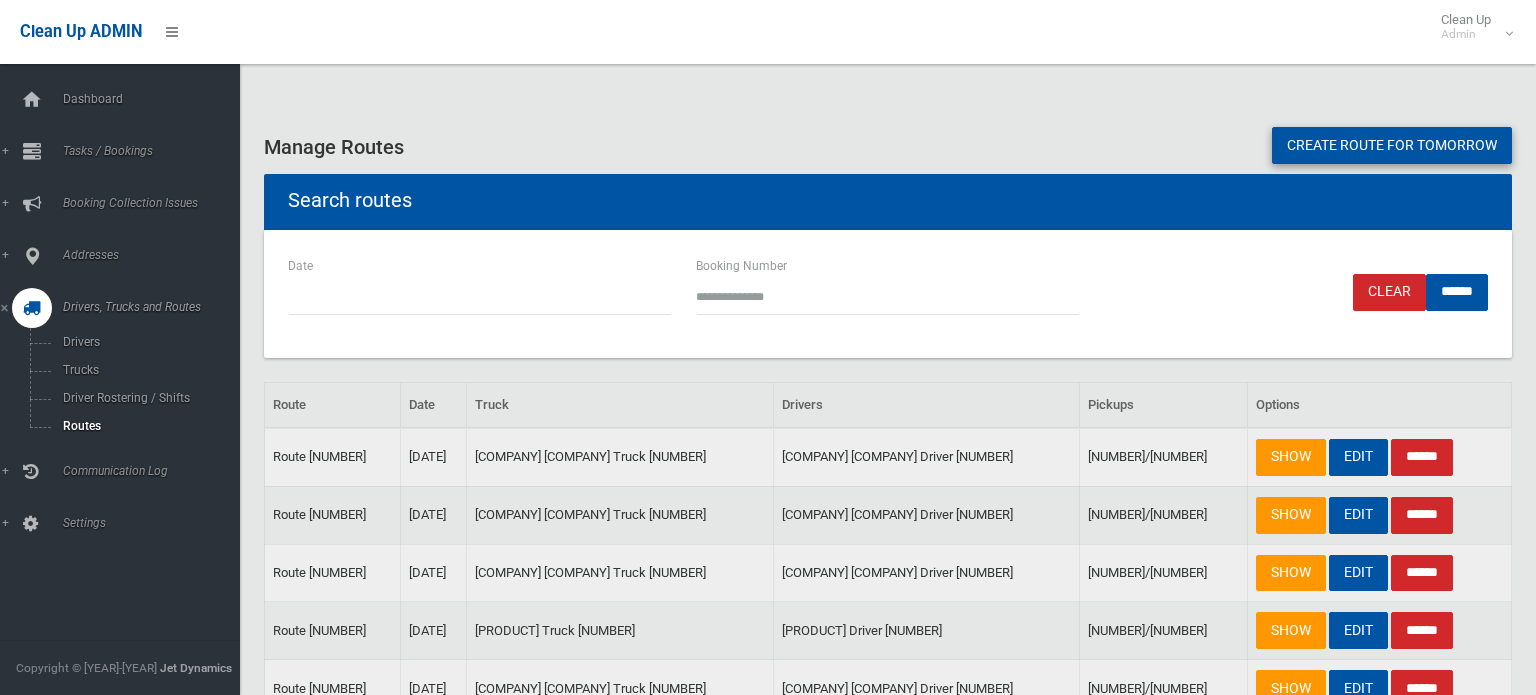 scroll, scrollTop: 0, scrollLeft: 0, axis: both 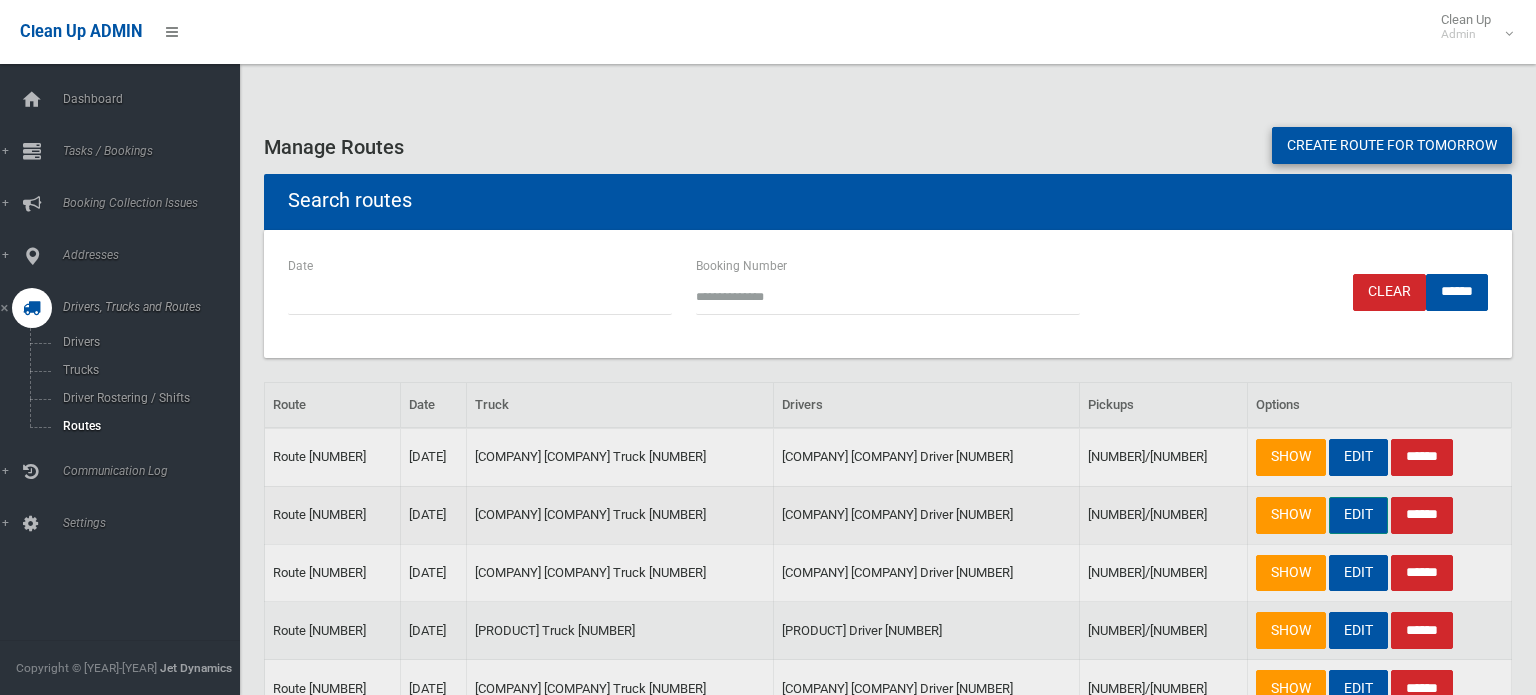 click on "EDIT" at bounding box center [1358, 515] 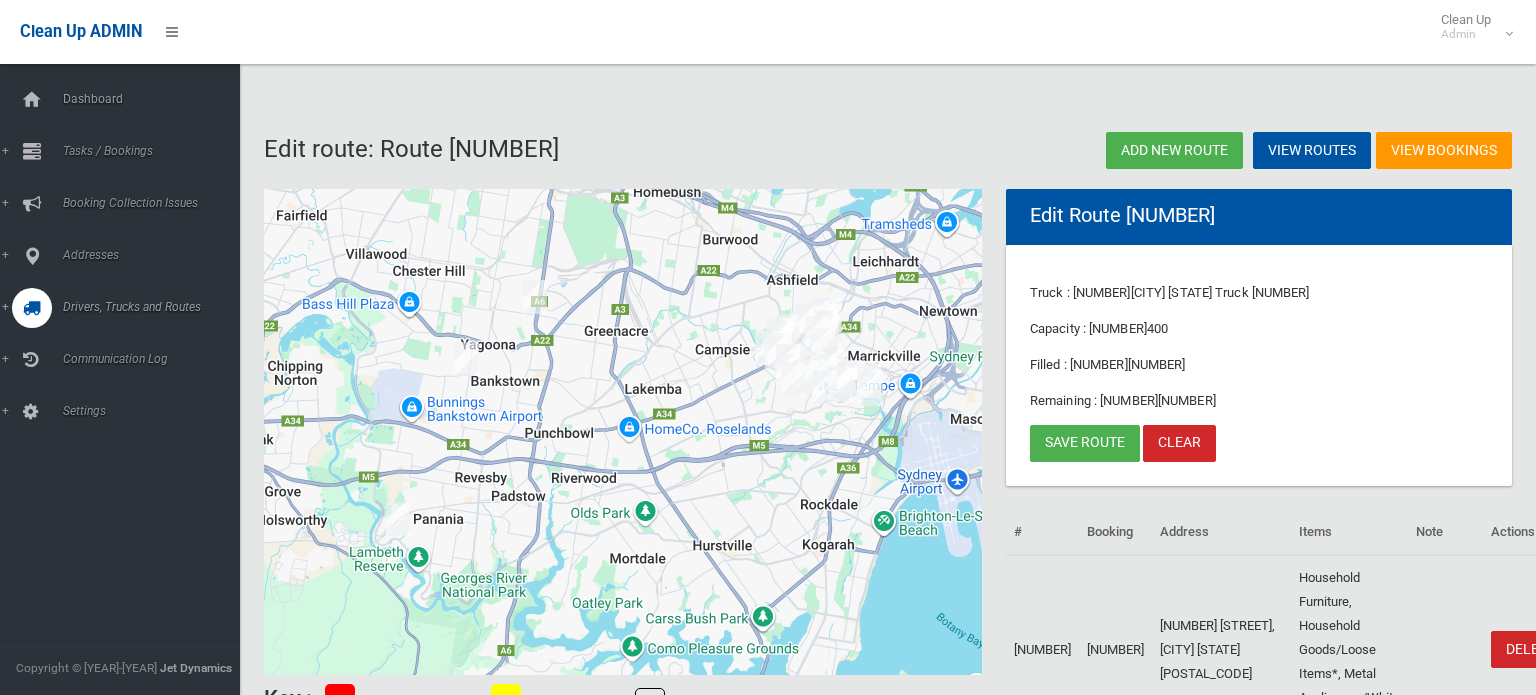scroll, scrollTop: 0, scrollLeft: 0, axis: both 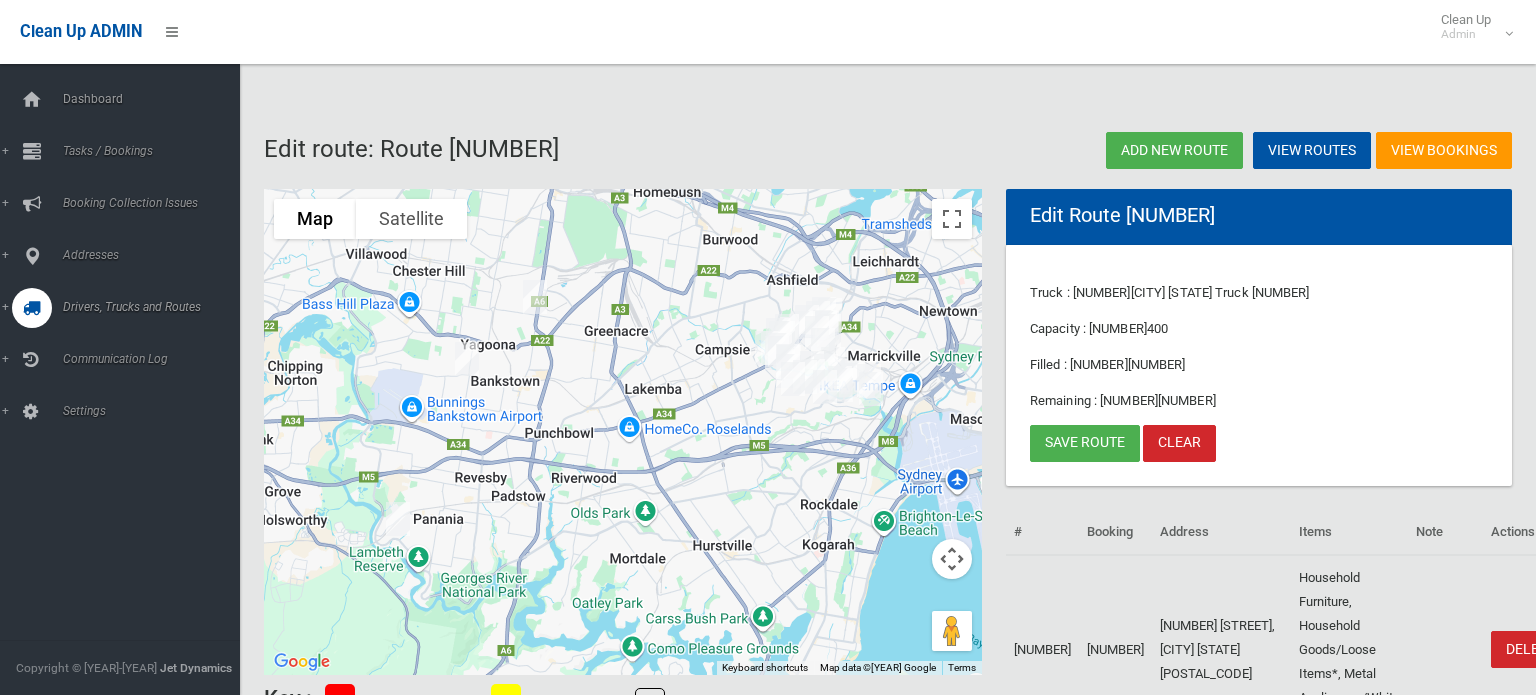 click at bounding box center (398, 519) 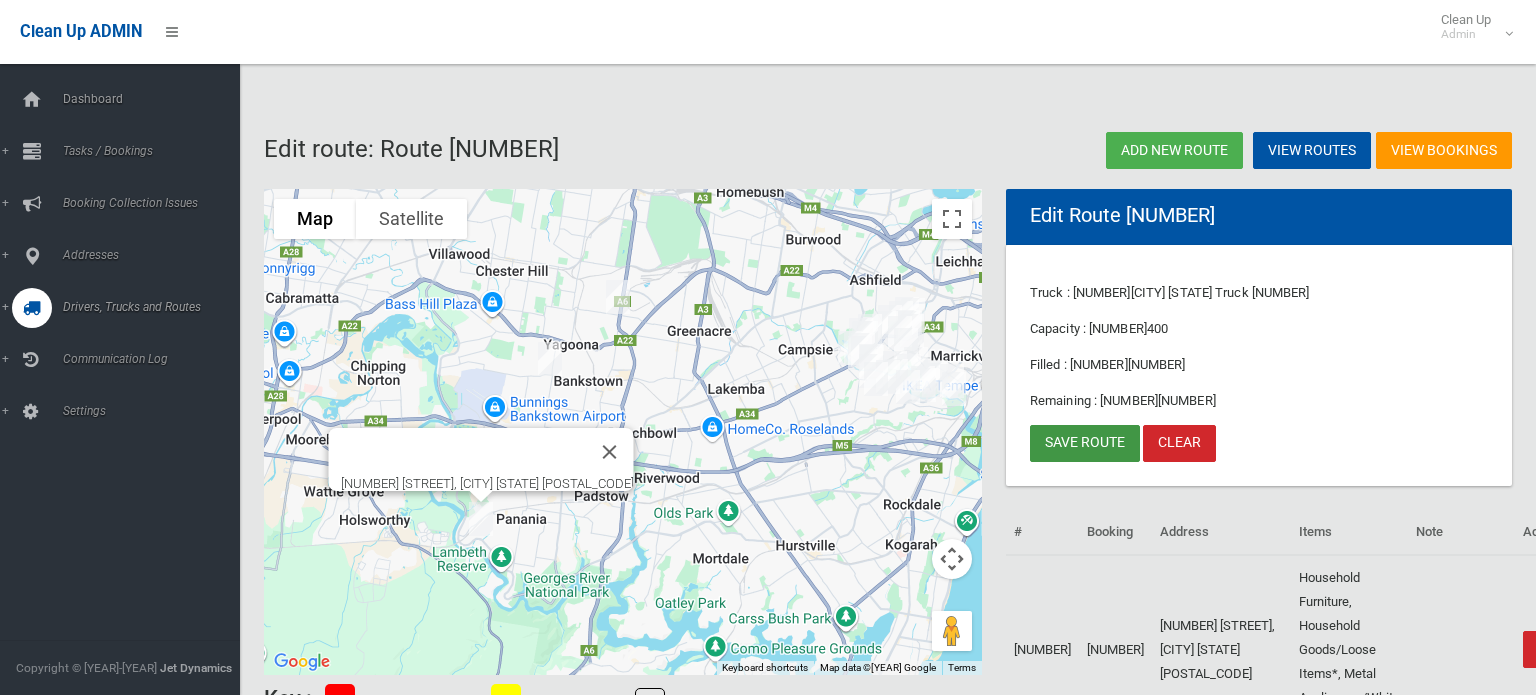 click on "Save route" at bounding box center [1085, 443] 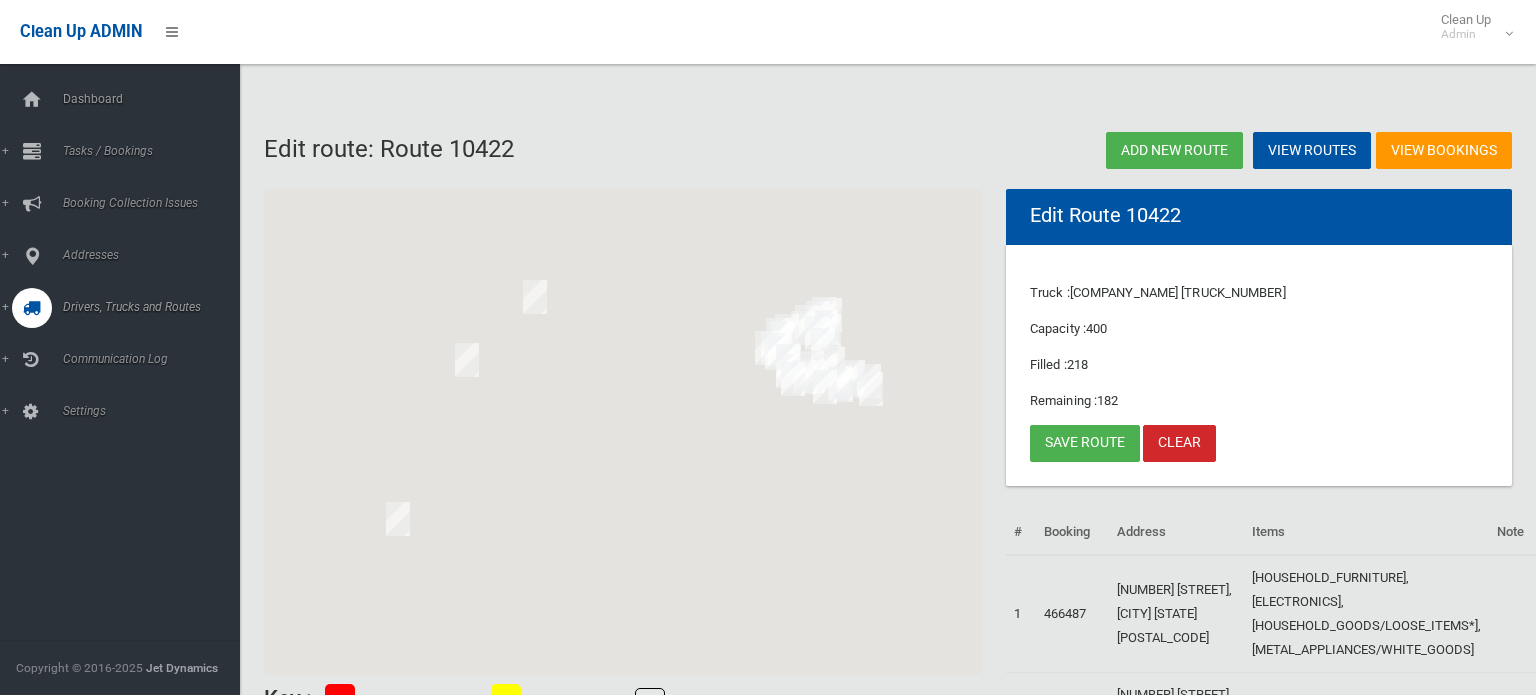 scroll, scrollTop: 0, scrollLeft: 0, axis: both 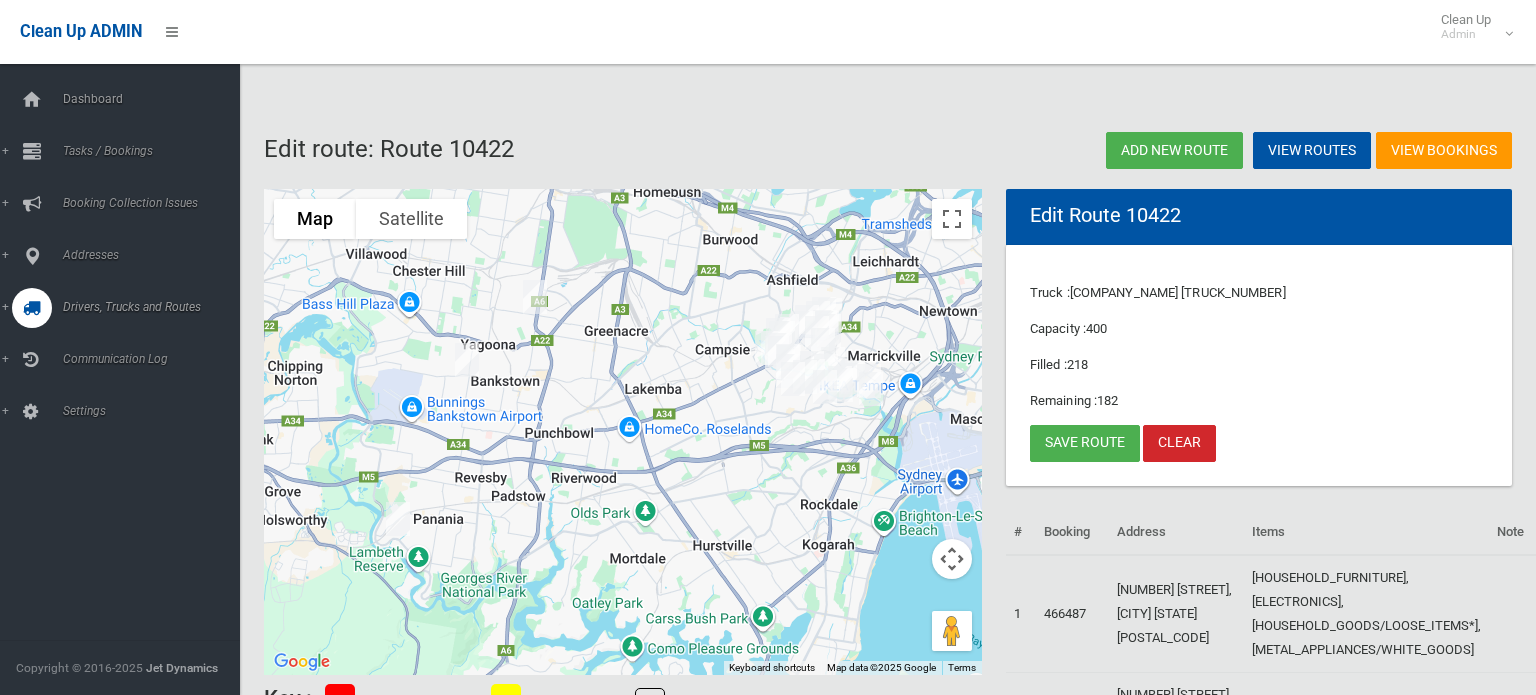 click at bounding box center (535, 297) 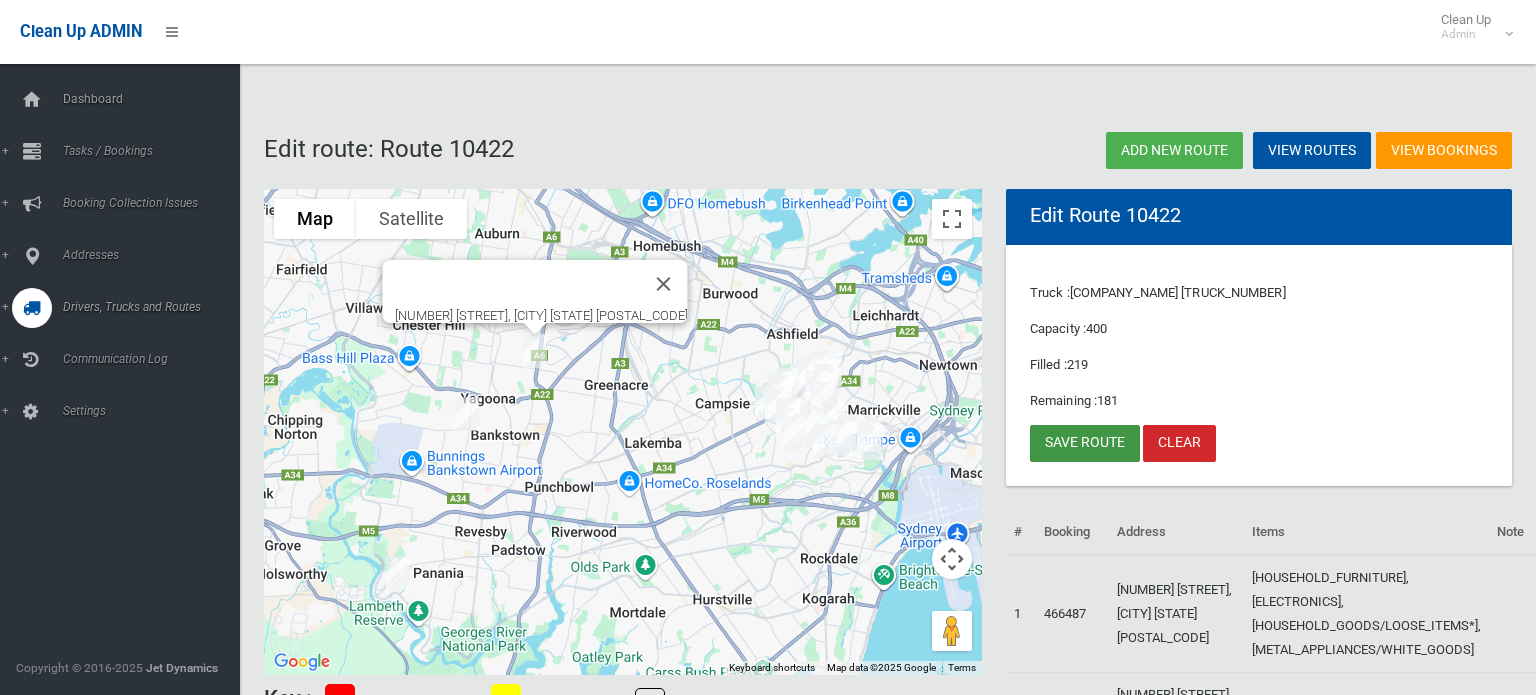 click on "Save route" at bounding box center (1085, 443) 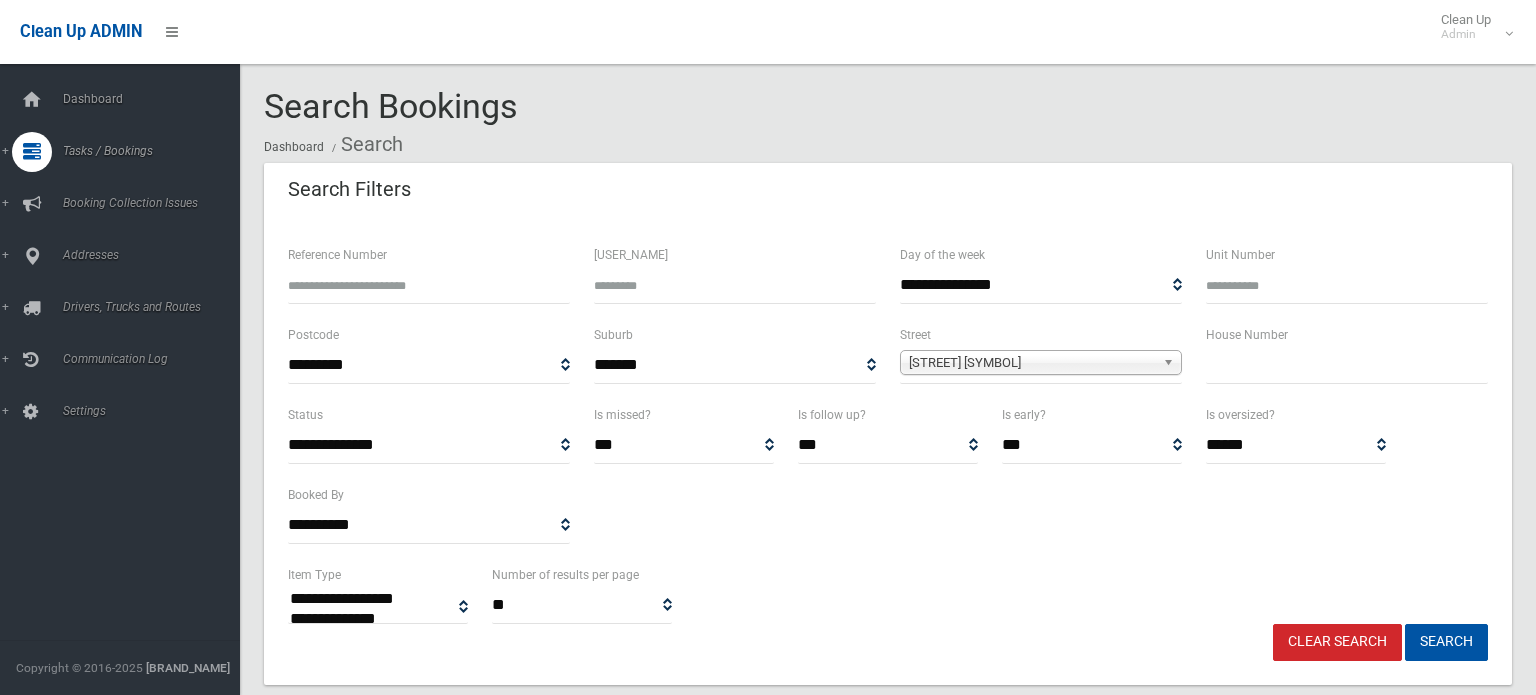 scroll, scrollTop: 0, scrollLeft: 0, axis: both 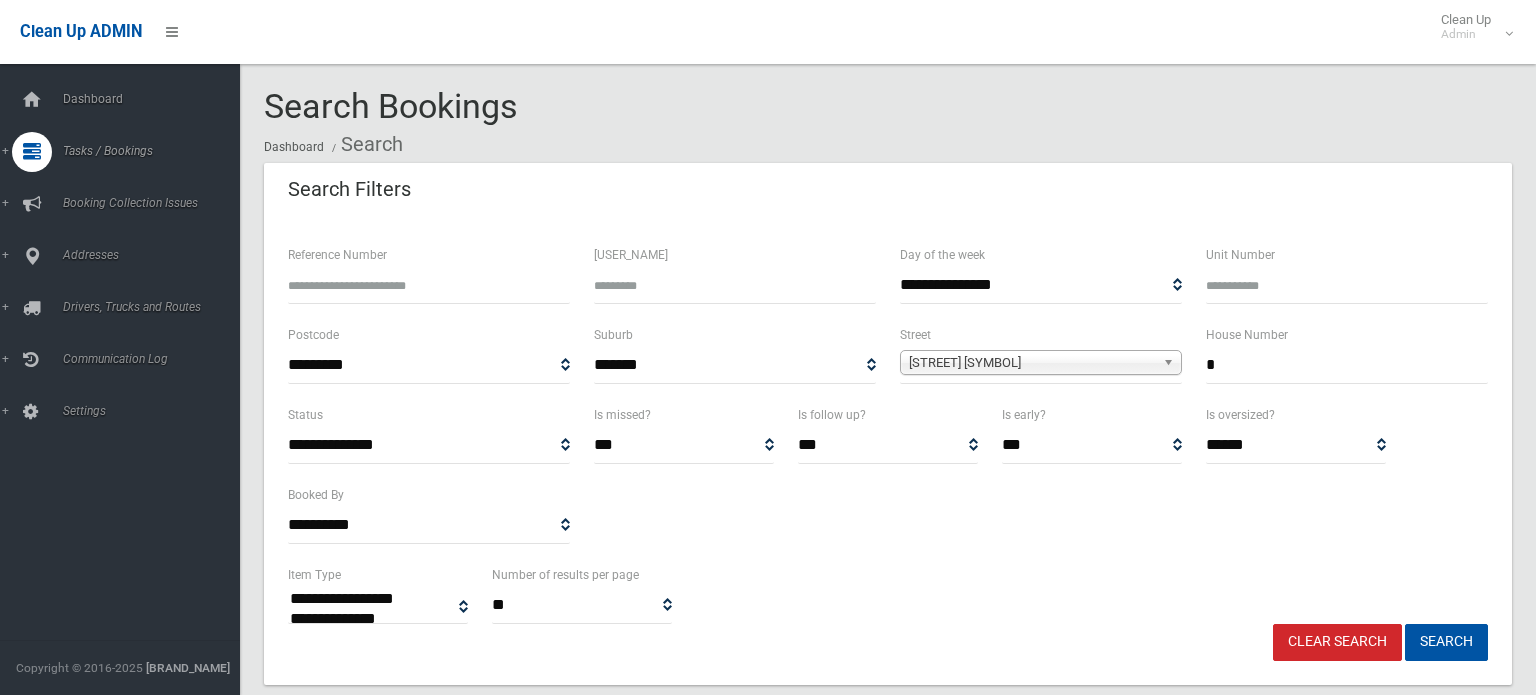 type on "*" 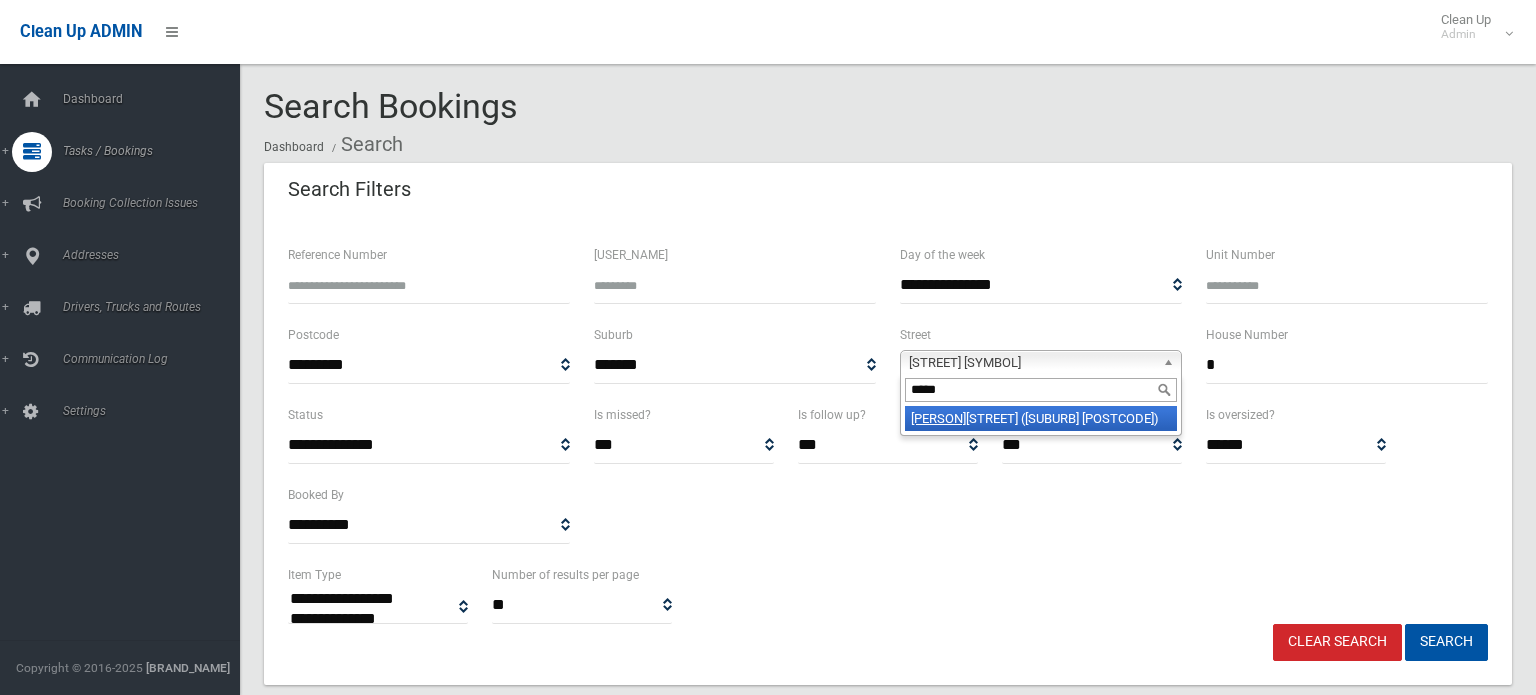 type on "*****" 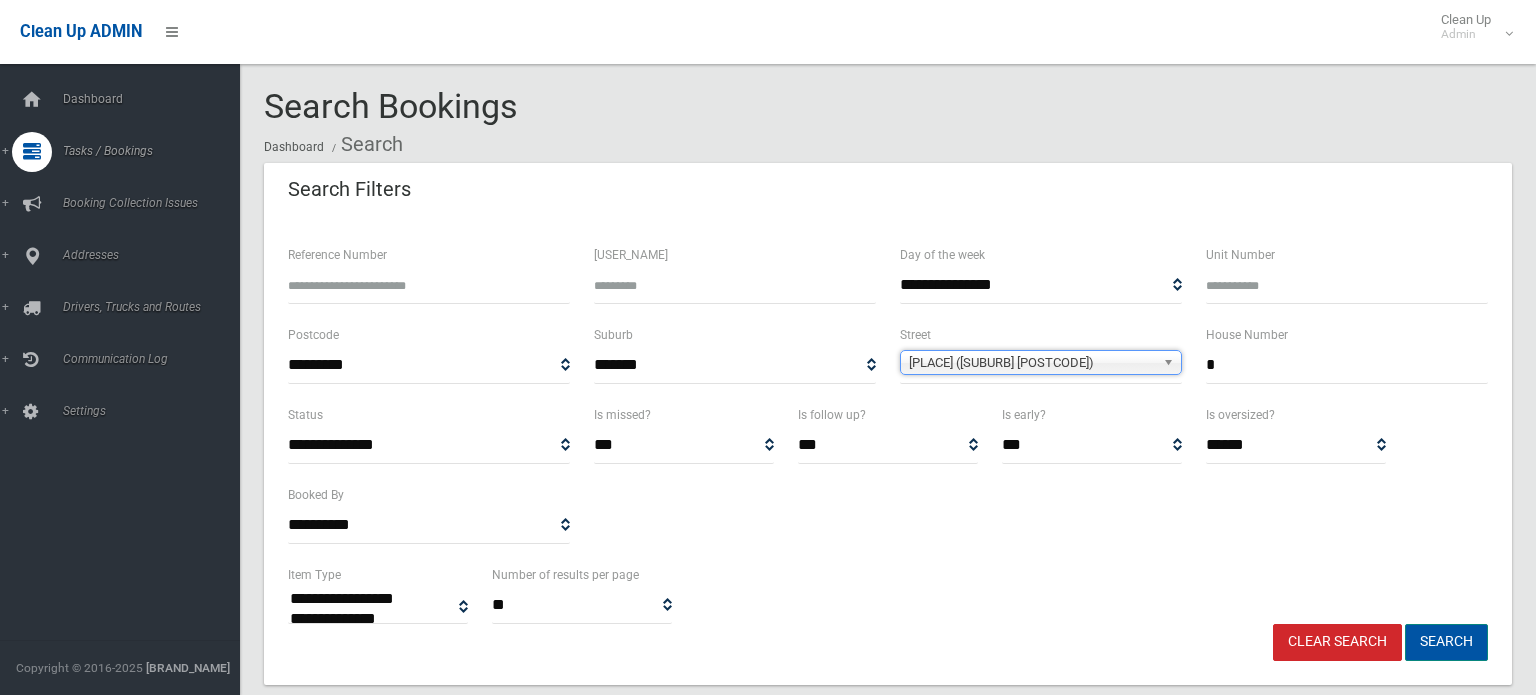 click on "Search" at bounding box center [1446, 642] 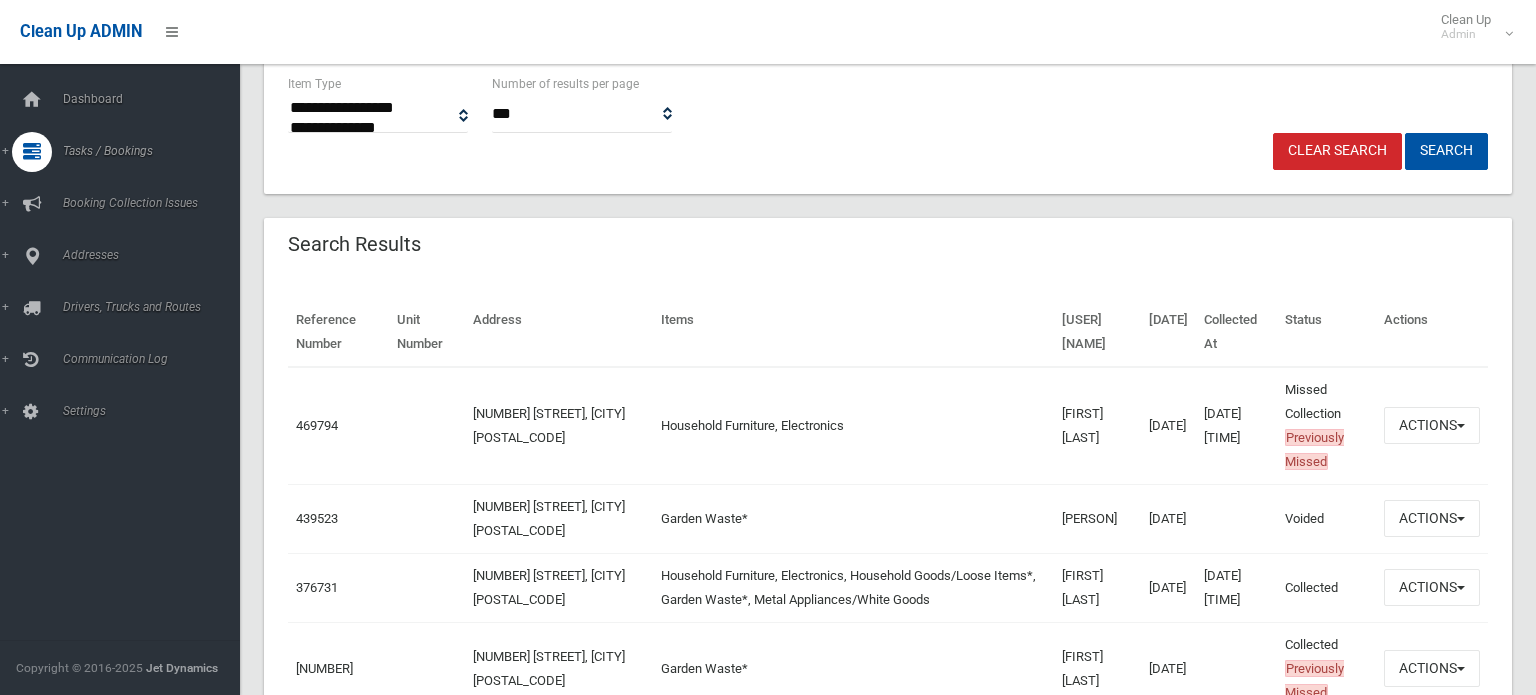 scroll, scrollTop: 494, scrollLeft: 0, axis: vertical 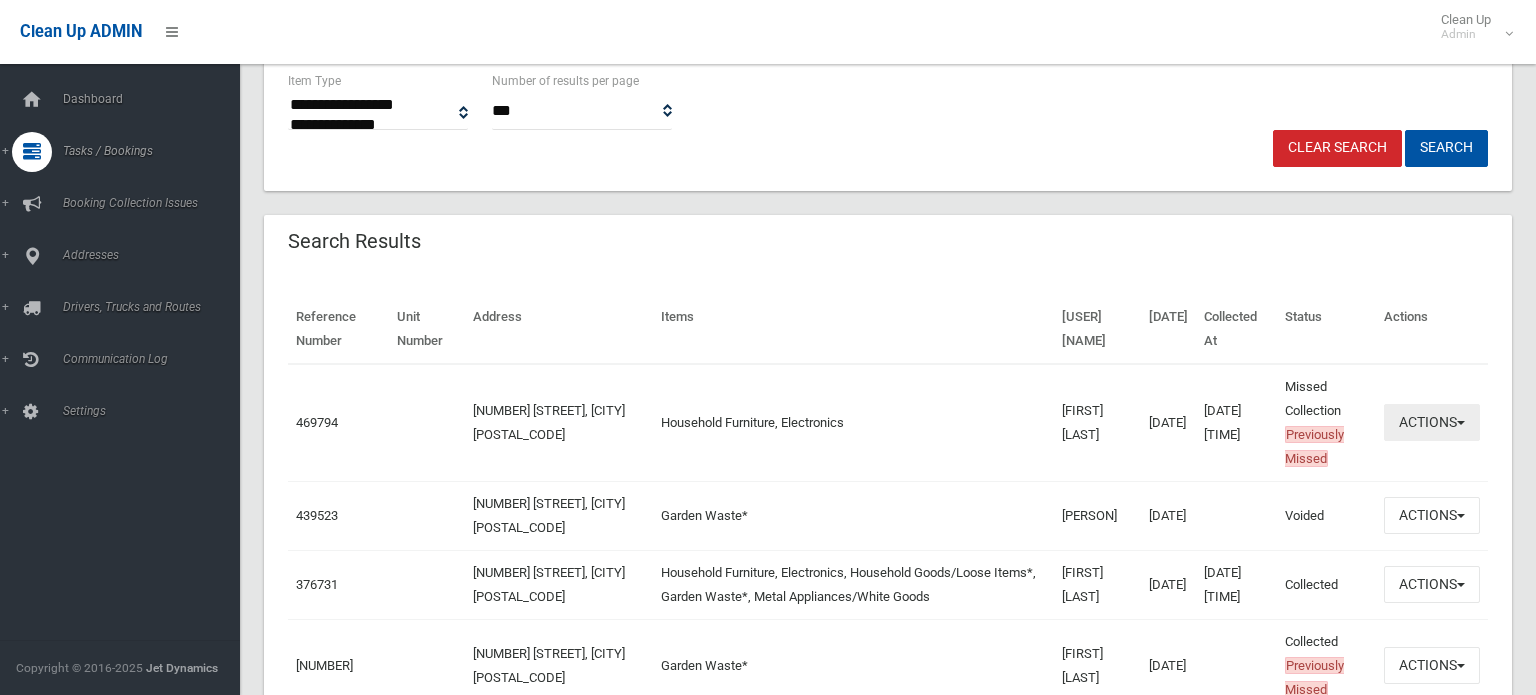 click on "Actions" at bounding box center [1432, 422] 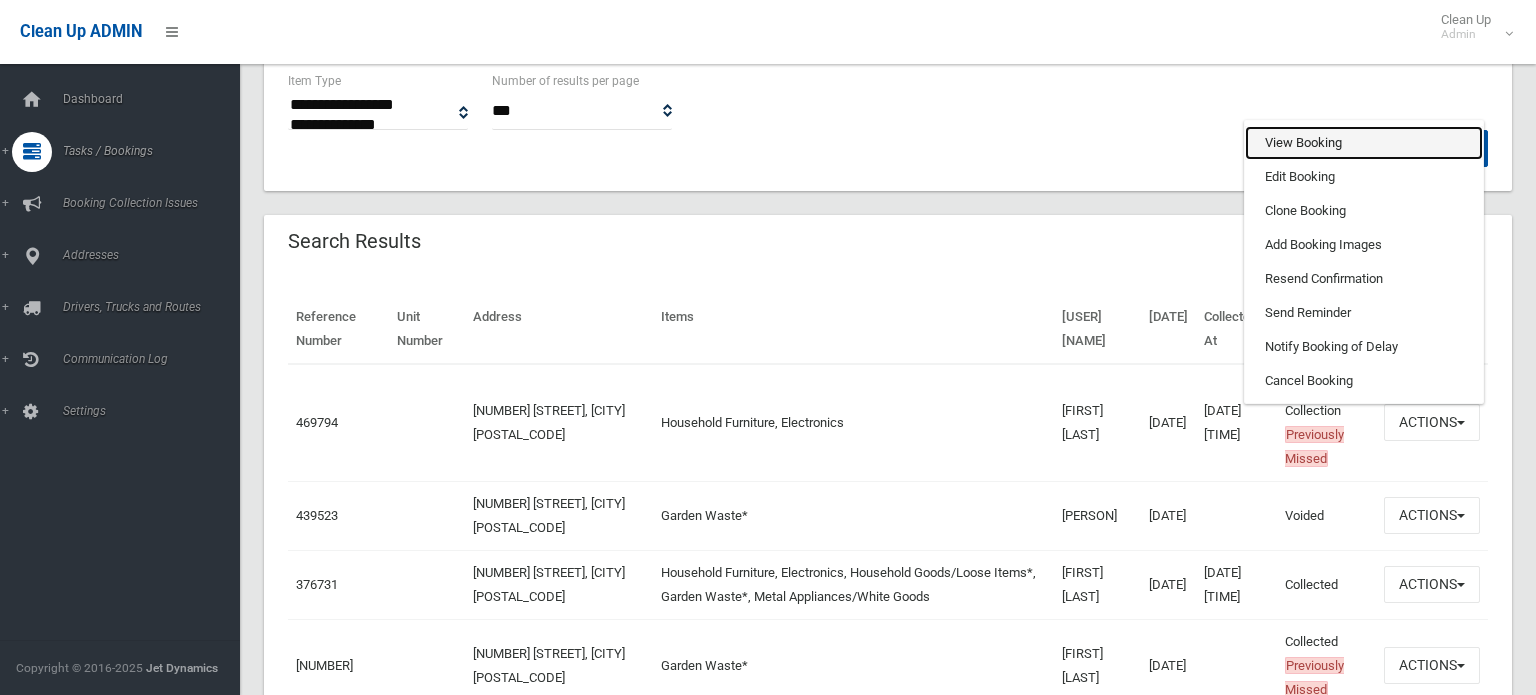 click on "View Booking" at bounding box center [1364, 143] 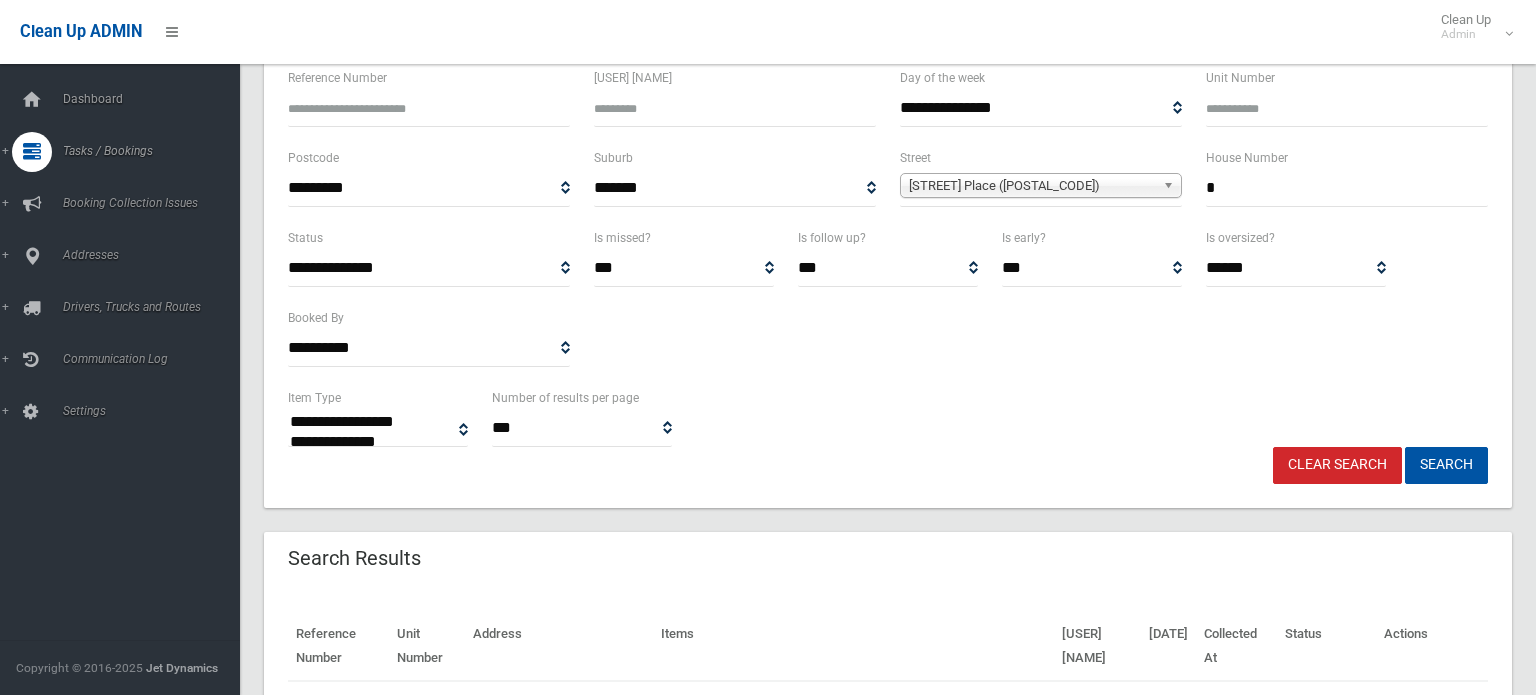 scroll, scrollTop: 176, scrollLeft: 0, axis: vertical 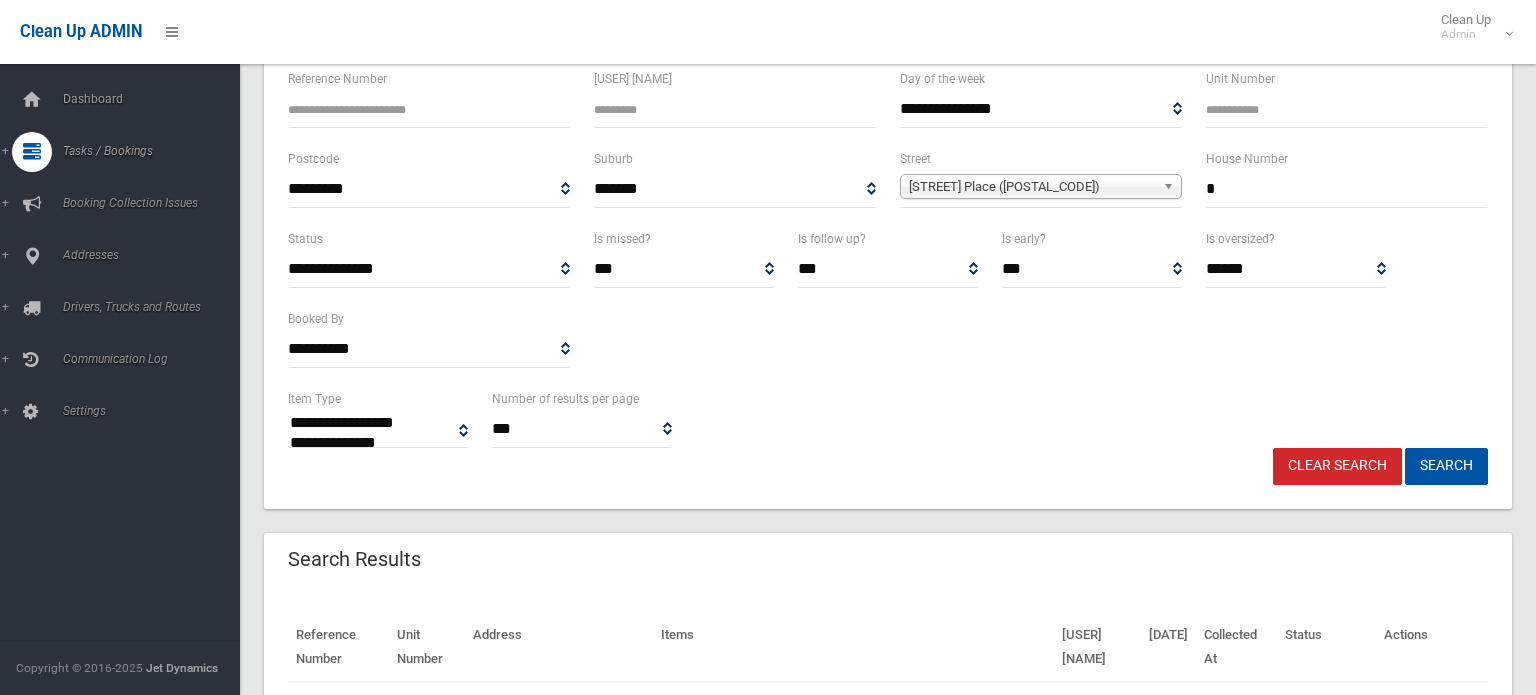 click on "*" at bounding box center [1347, 189] 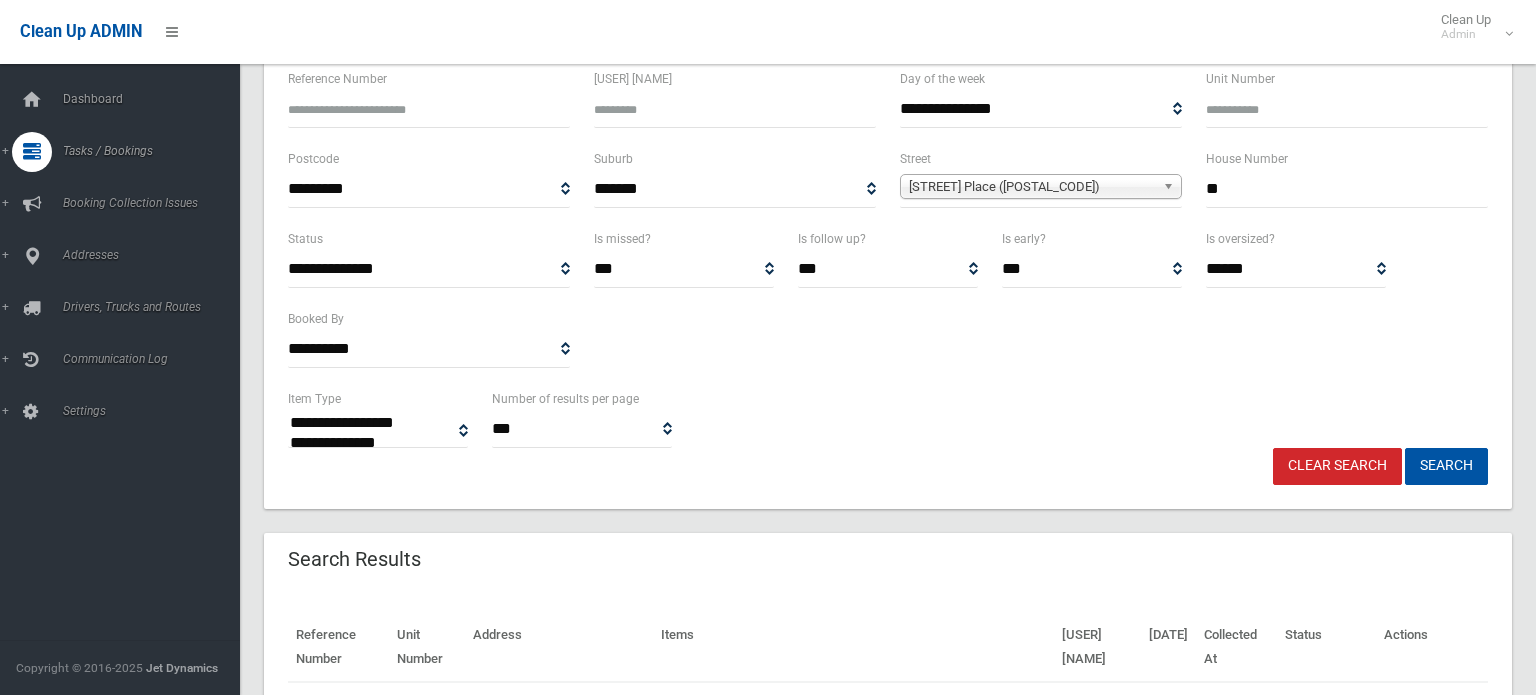 type on "**" 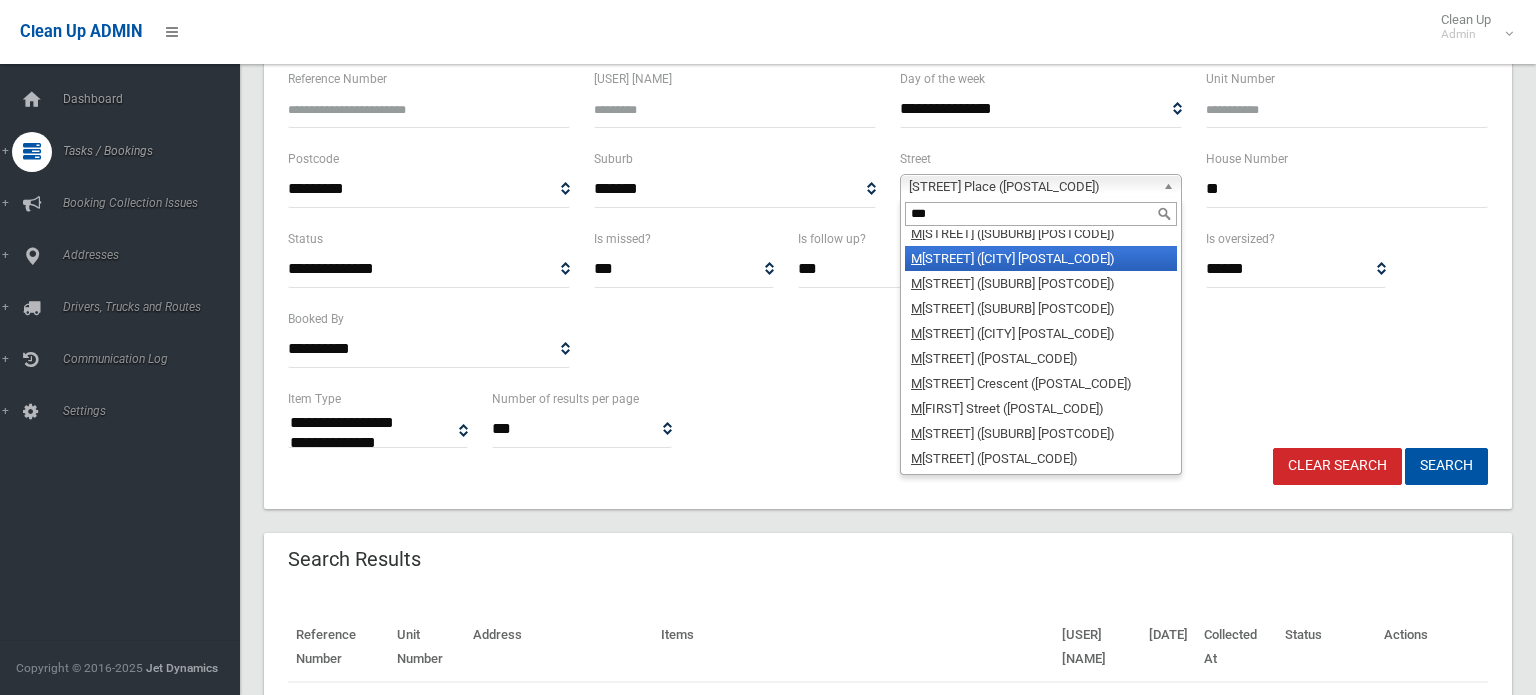 scroll, scrollTop: 0, scrollLeft: 0, axis: both 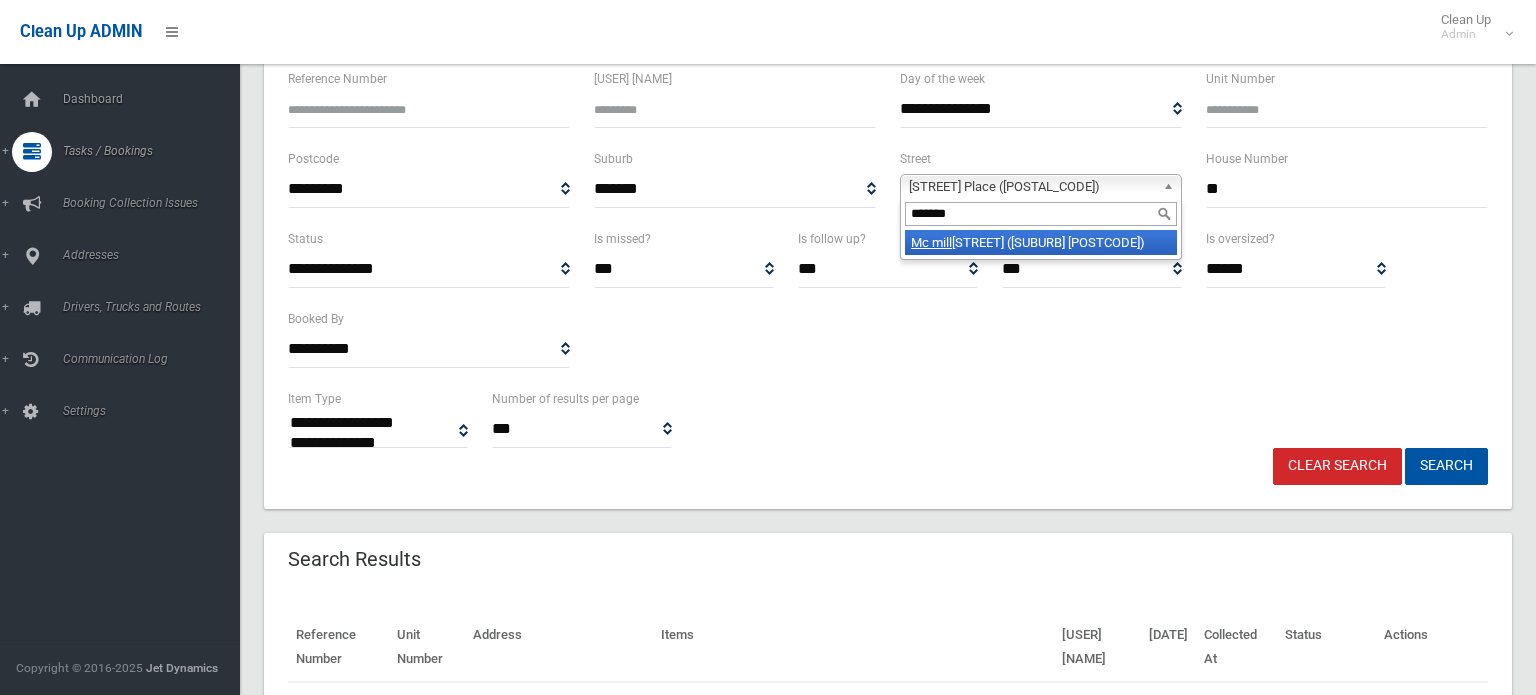 type on "[REDACTED]" 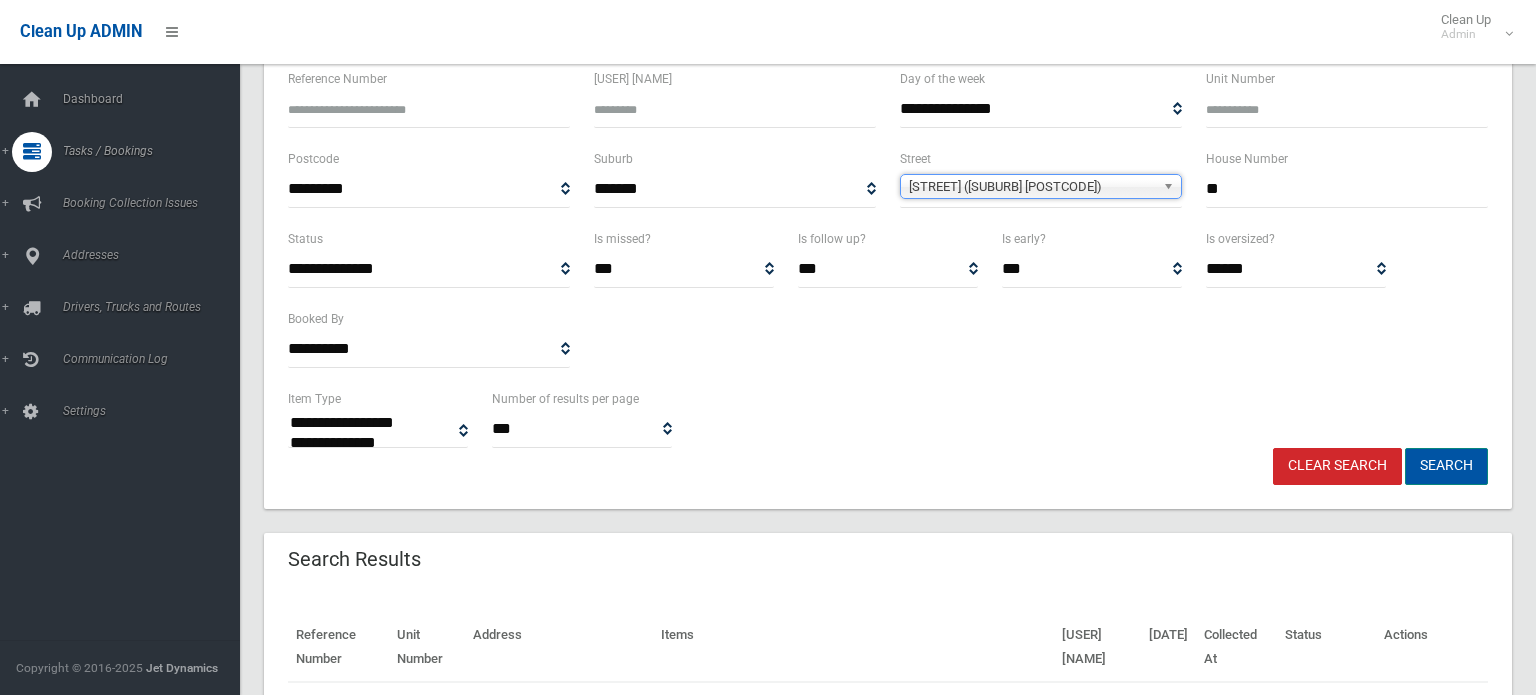 click on "Search" at bounding box center (1446, 466) 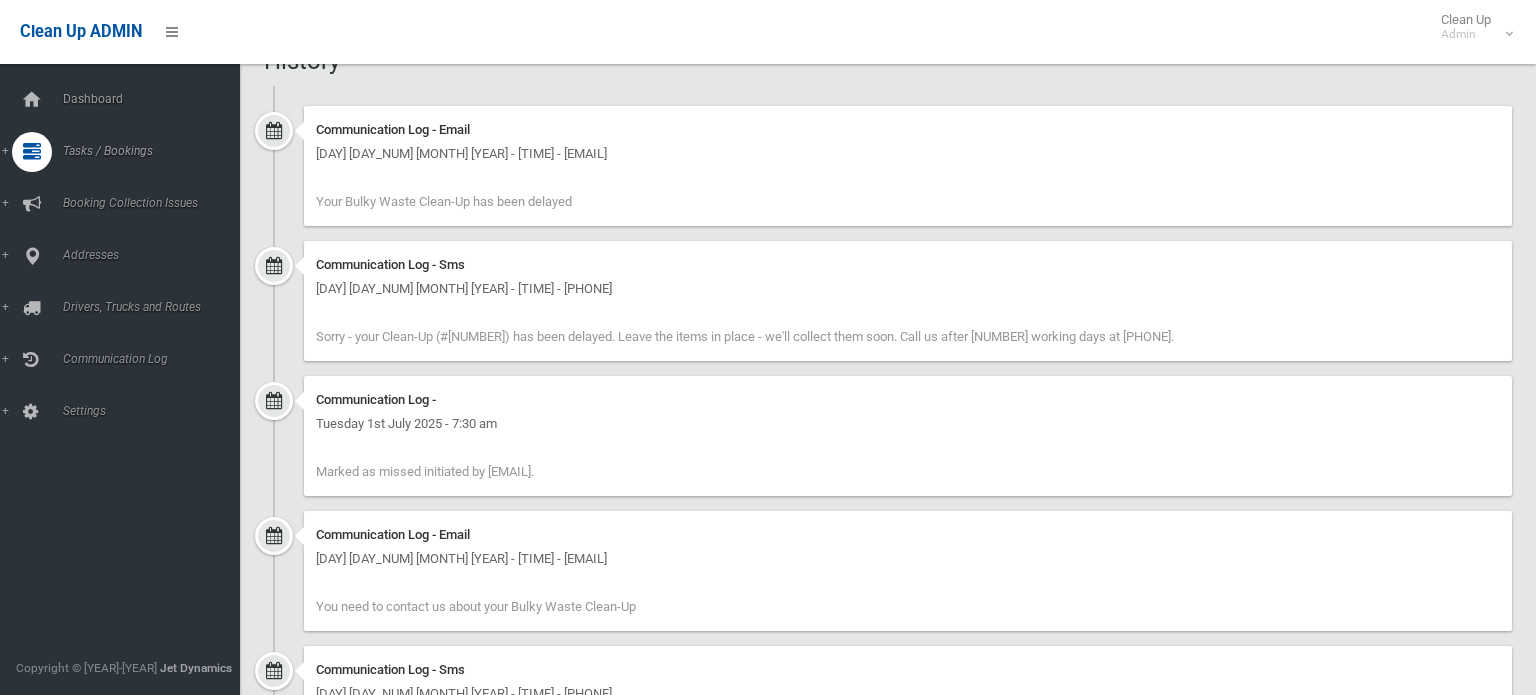 scroll, scrollTop: 0, scrollLeft: 0, axis: both 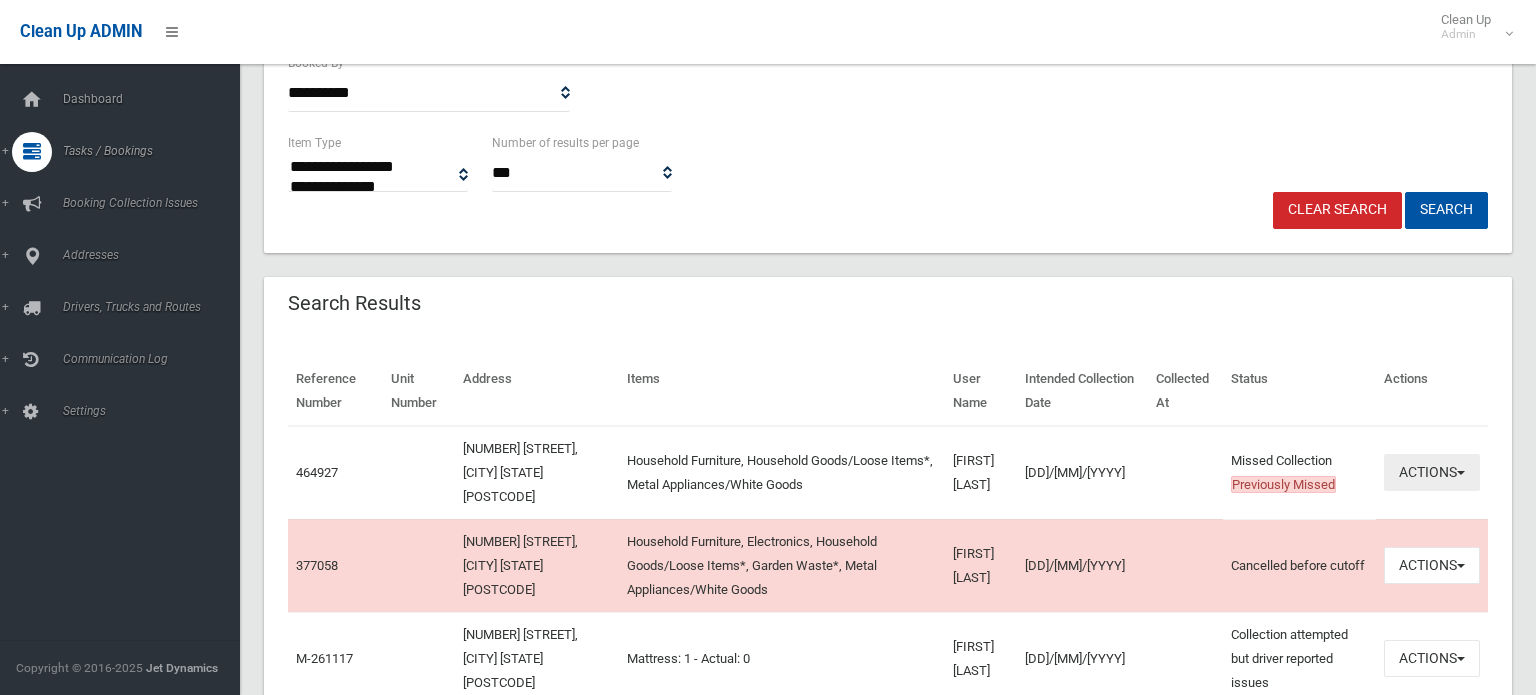 click on "Actions" at bounding box center (1432, 472) 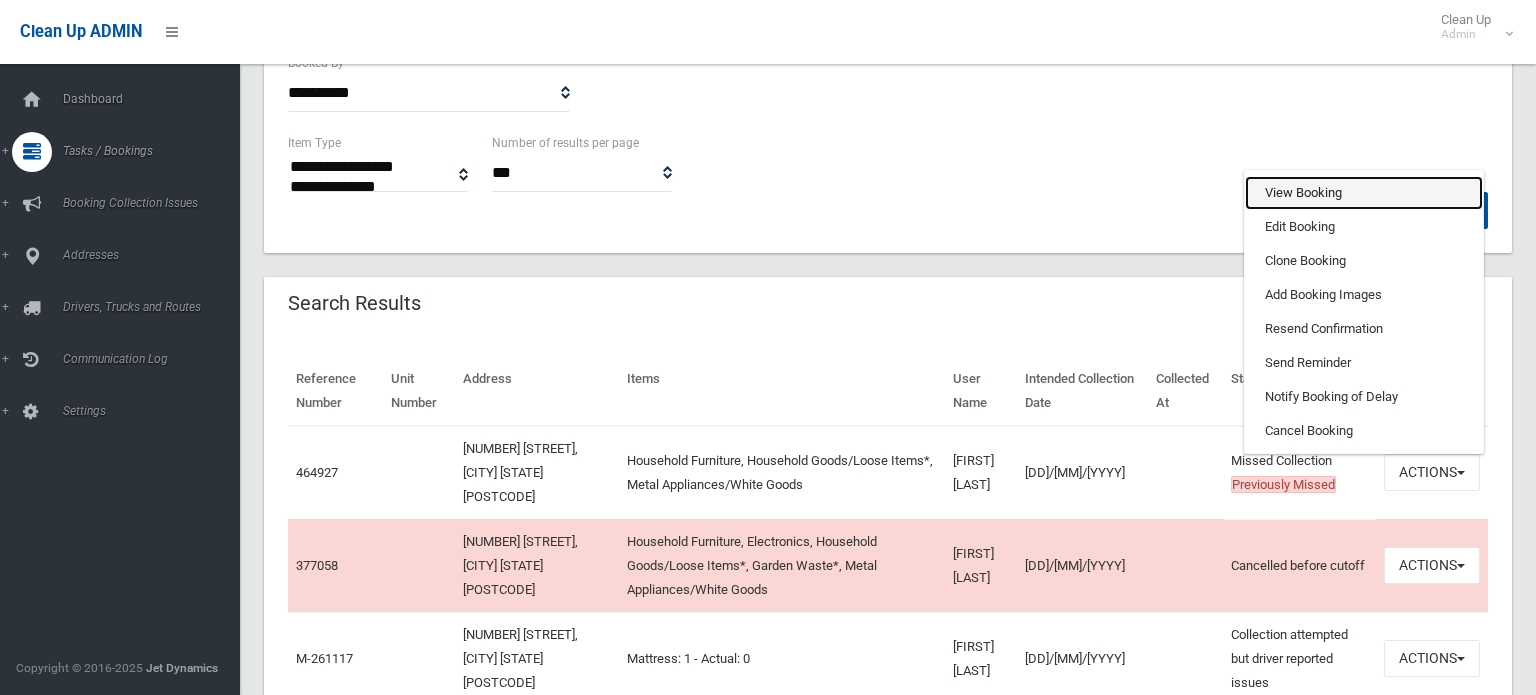 click on "View Booking" at bounding box center [1364, 193] 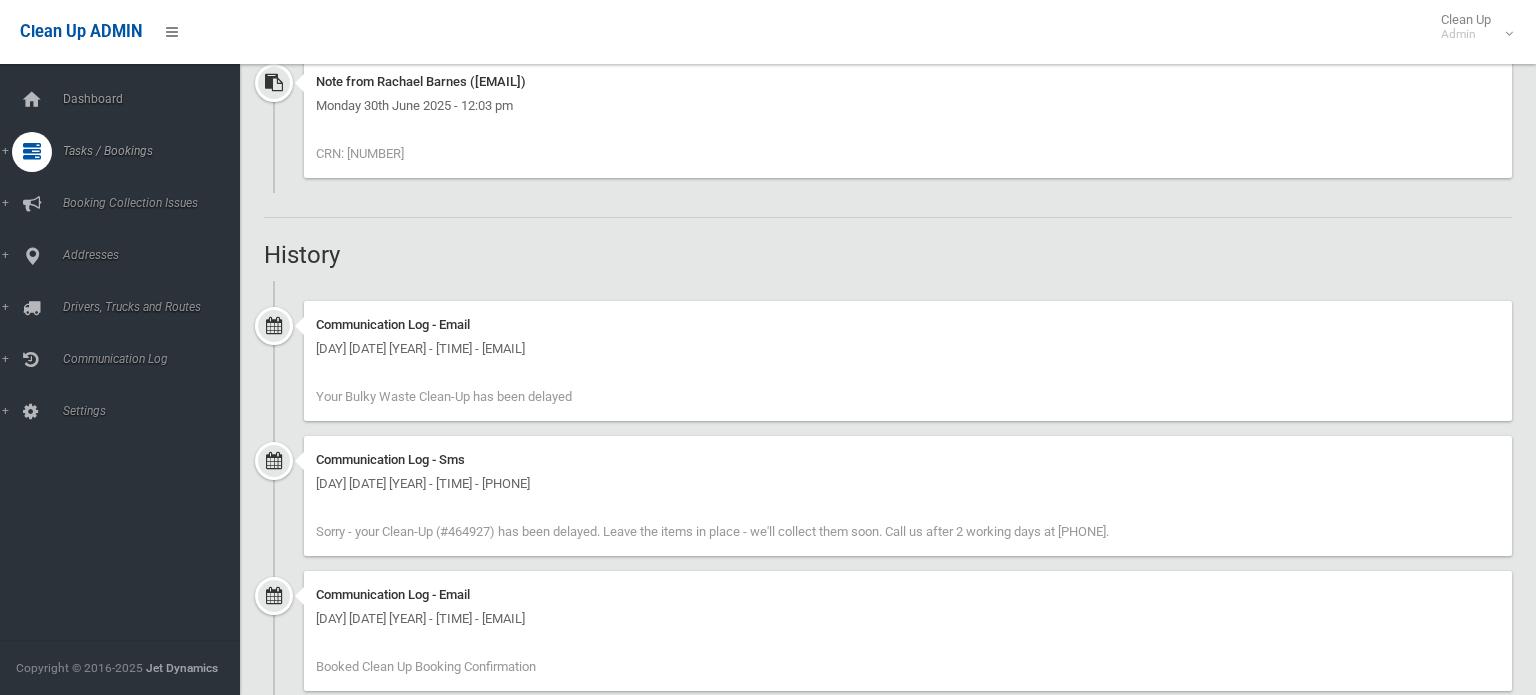 scroll, scrollTop: 0, scrollLeft: 0, axis: both 